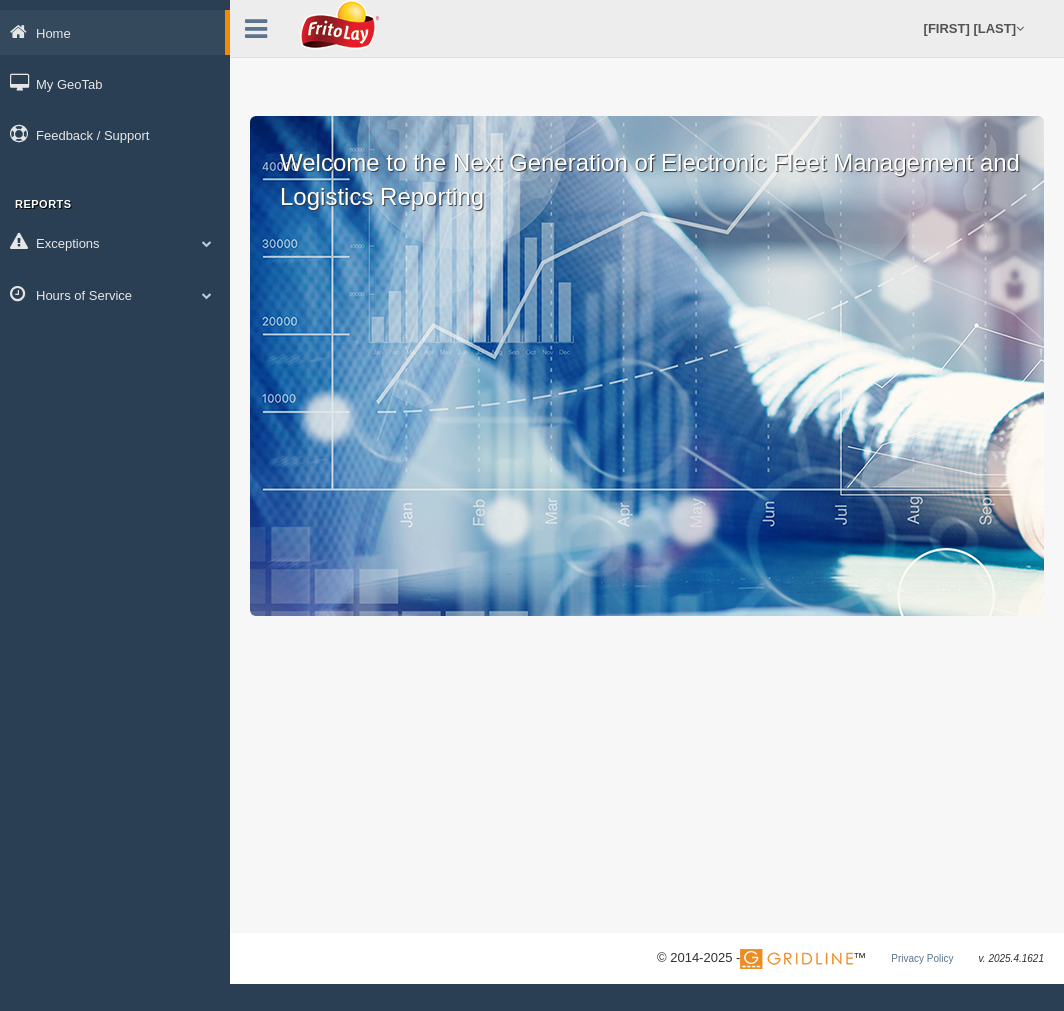 scroll, scrollTop: 0, scrollLeft: 0, axis: both 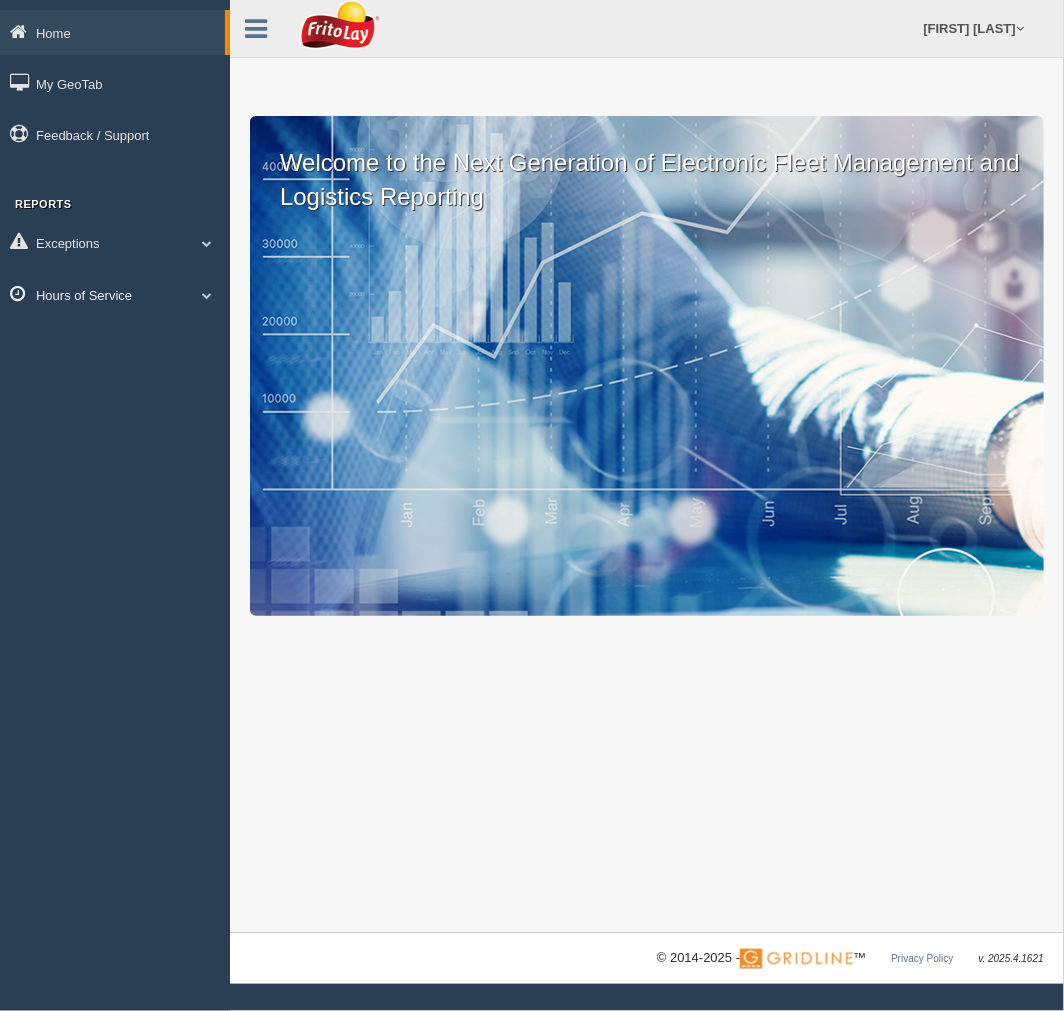click on "Hours of Service" at bounding box center (115, 294) 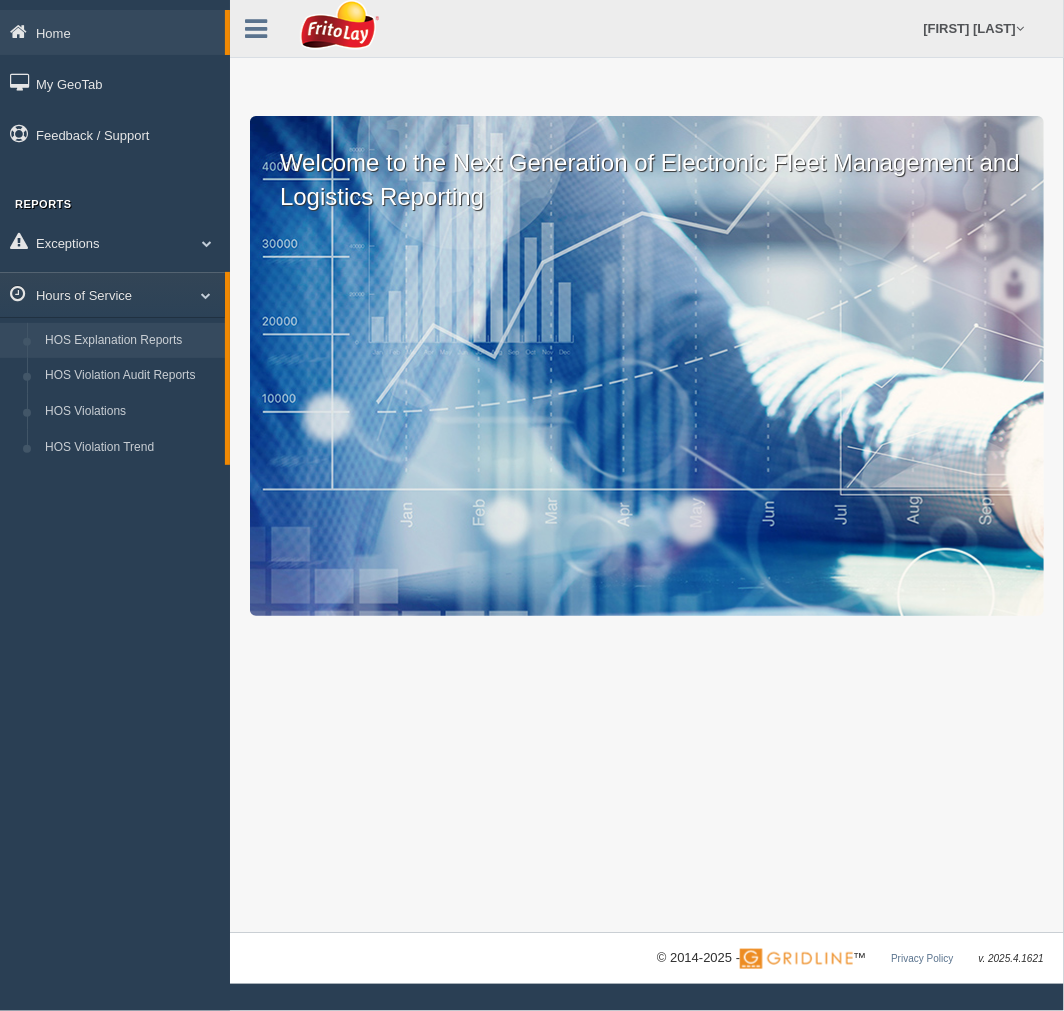 click on "HOS Explanation Reports" at bounding box center (130, 341) 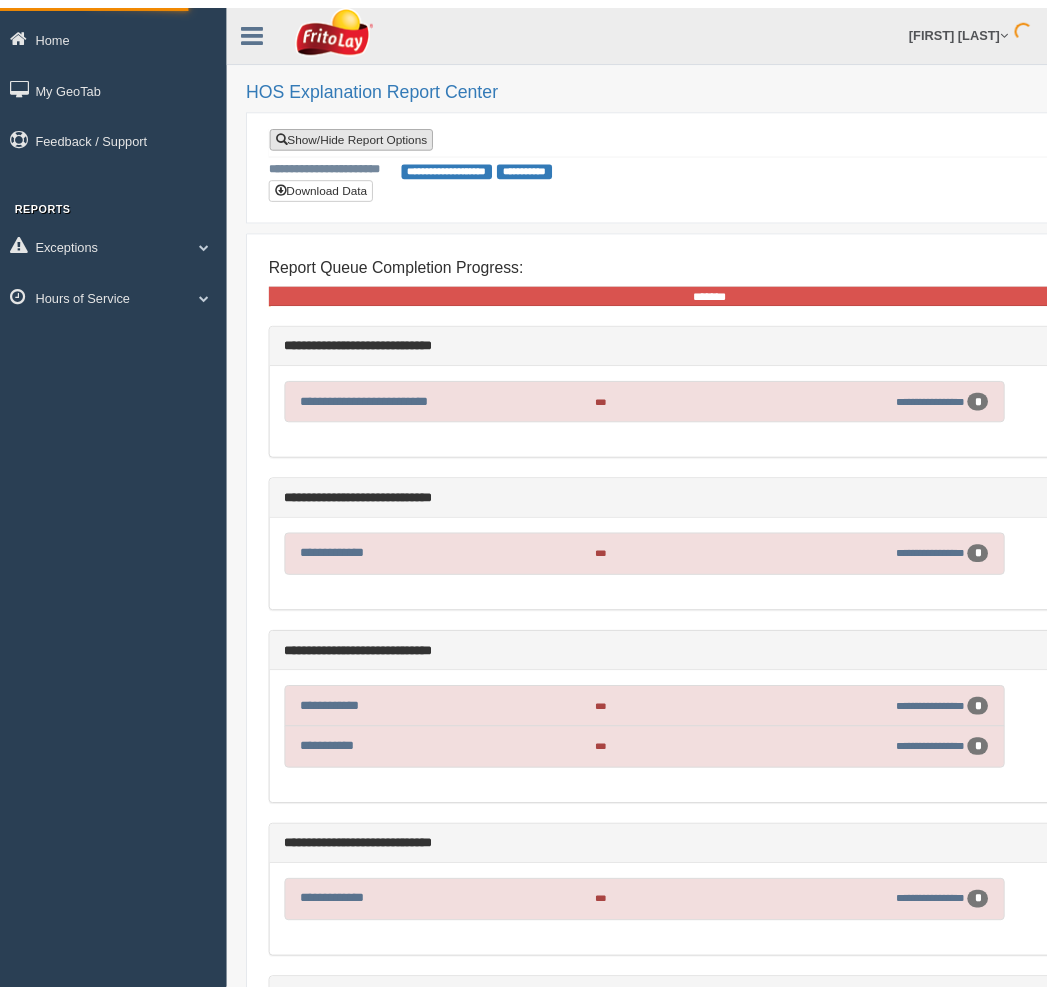 scroll, scrollTop: 0, scrollLeft: 0, axis: both 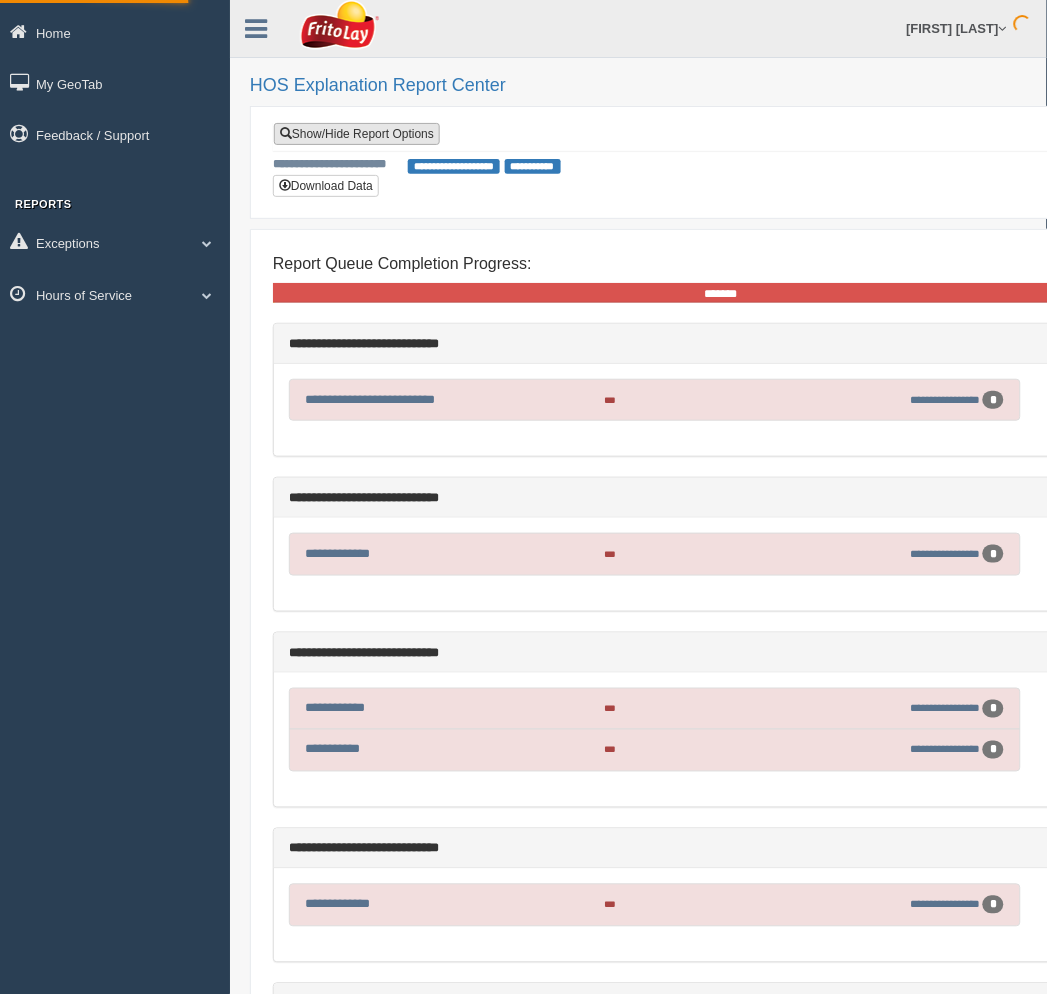 click on "Show/Hide Report Options" at bounding box center [357, 134] 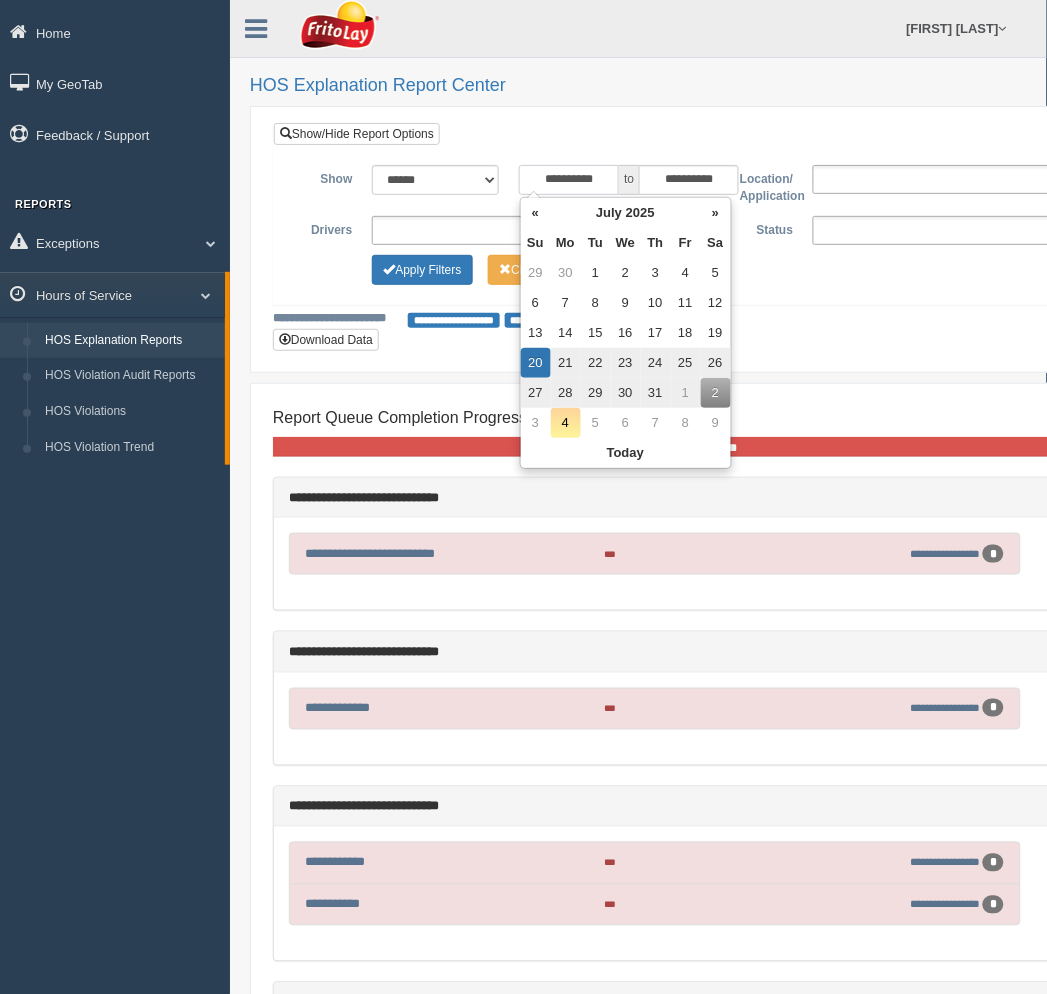 click on "**********" at bounding box center [569, 180] 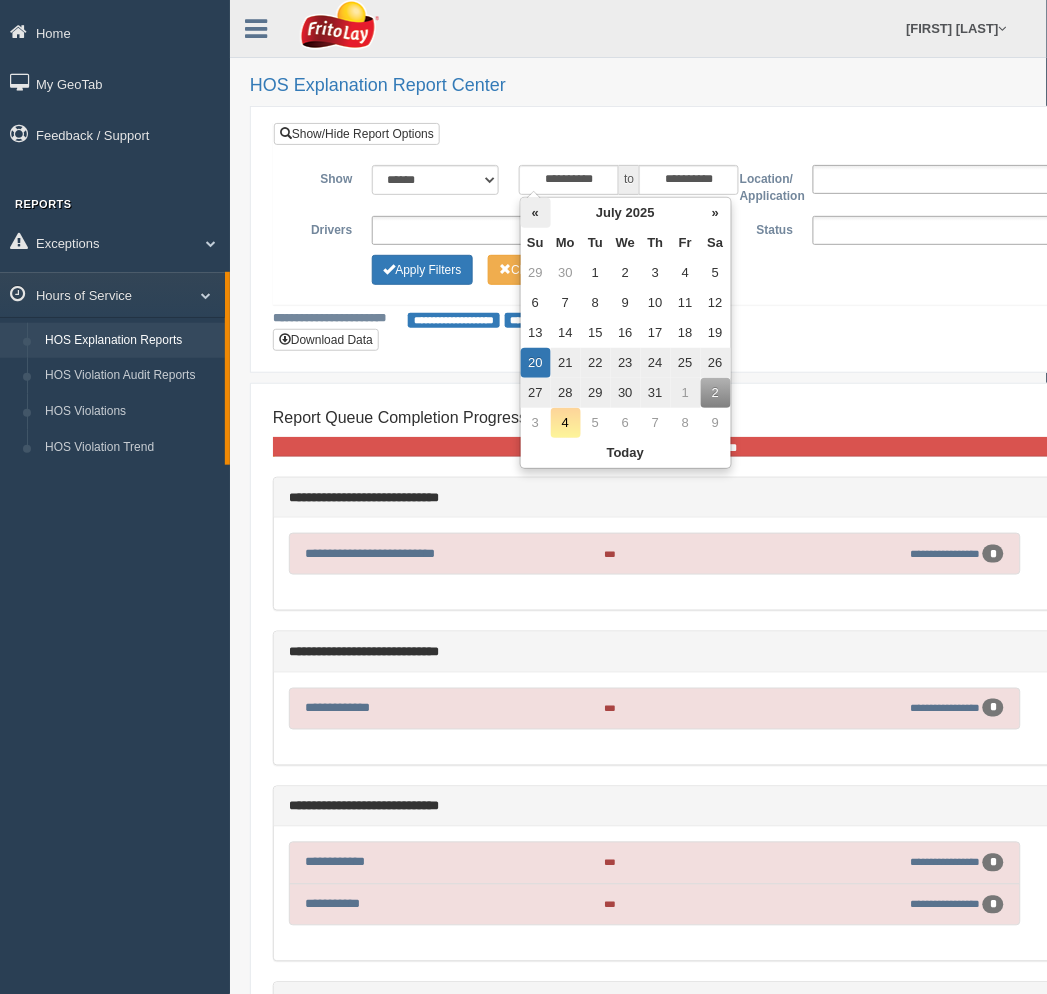 click on "«" at bounding box center (536, 213) 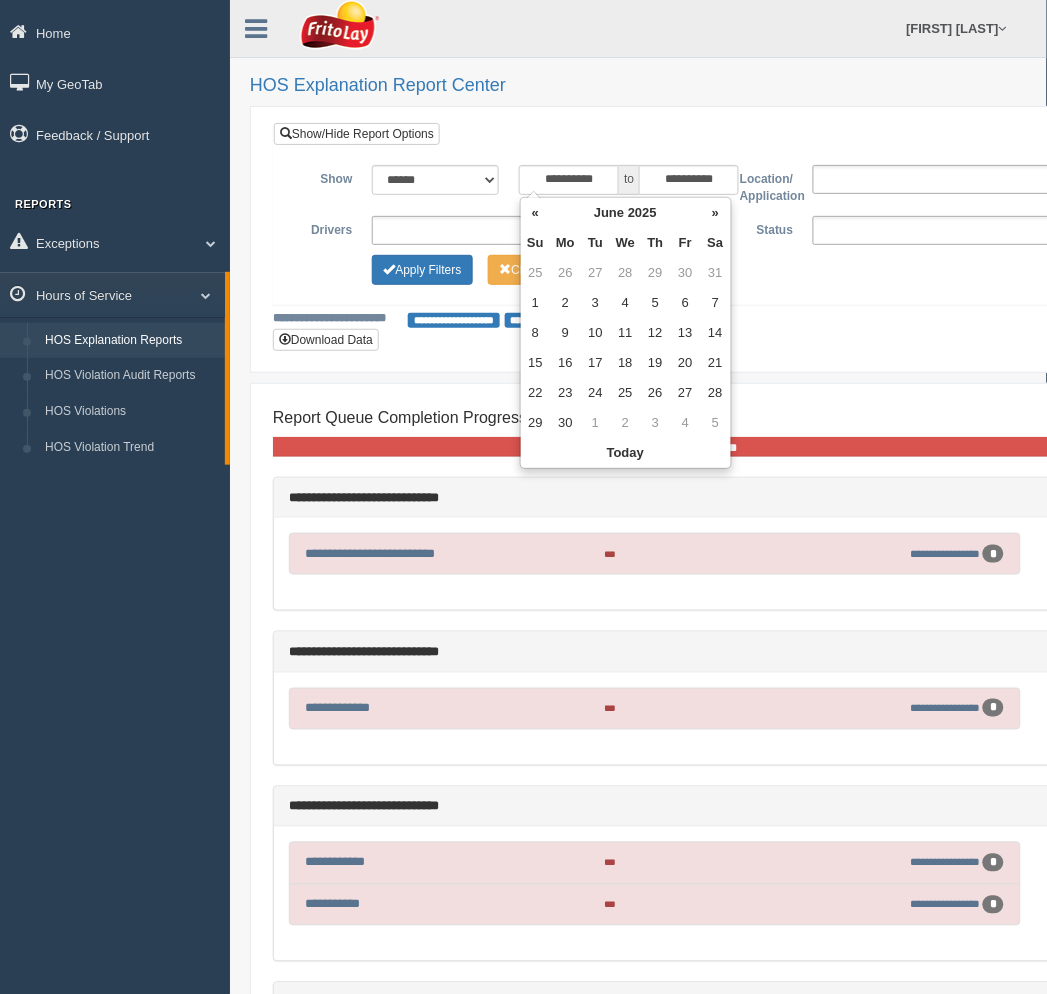 click on "«" at bounding box center (536, 213) 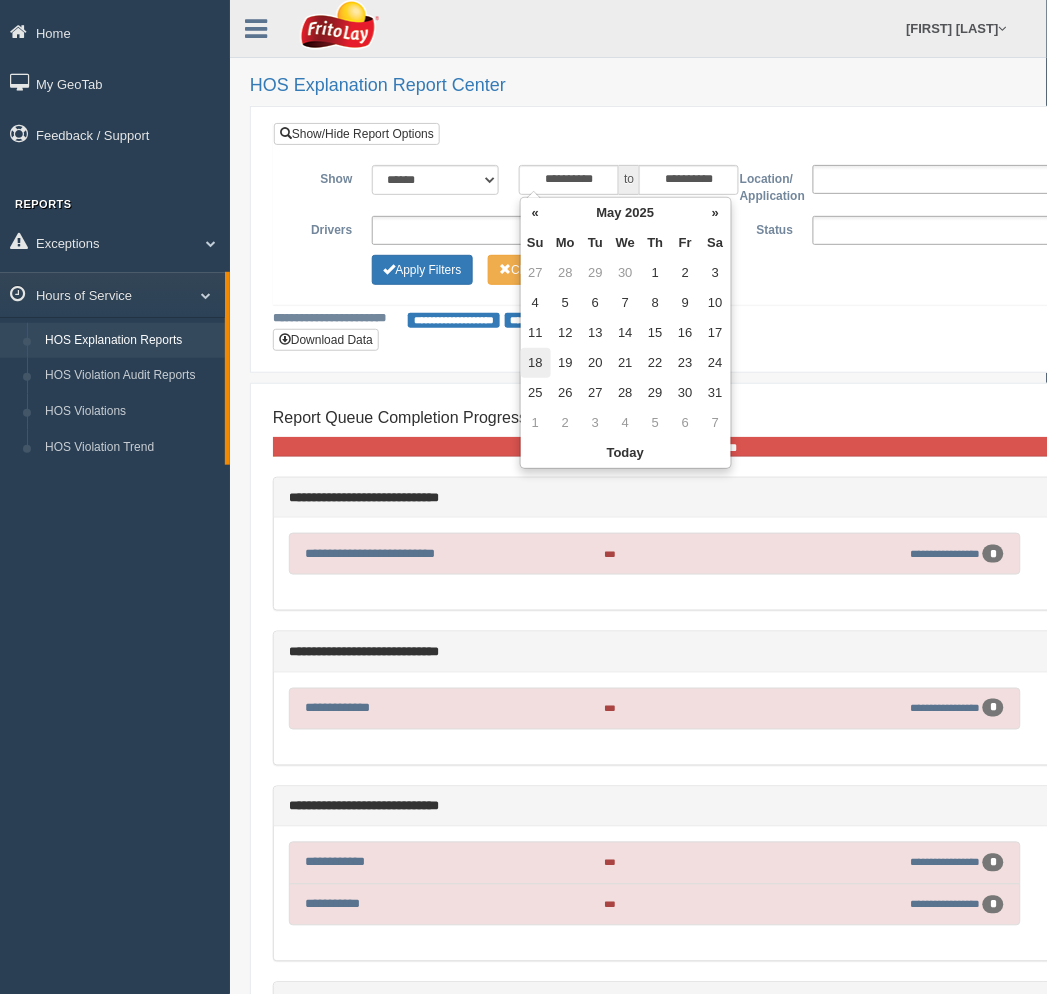 click on "18" at bounding box center (536, 363) 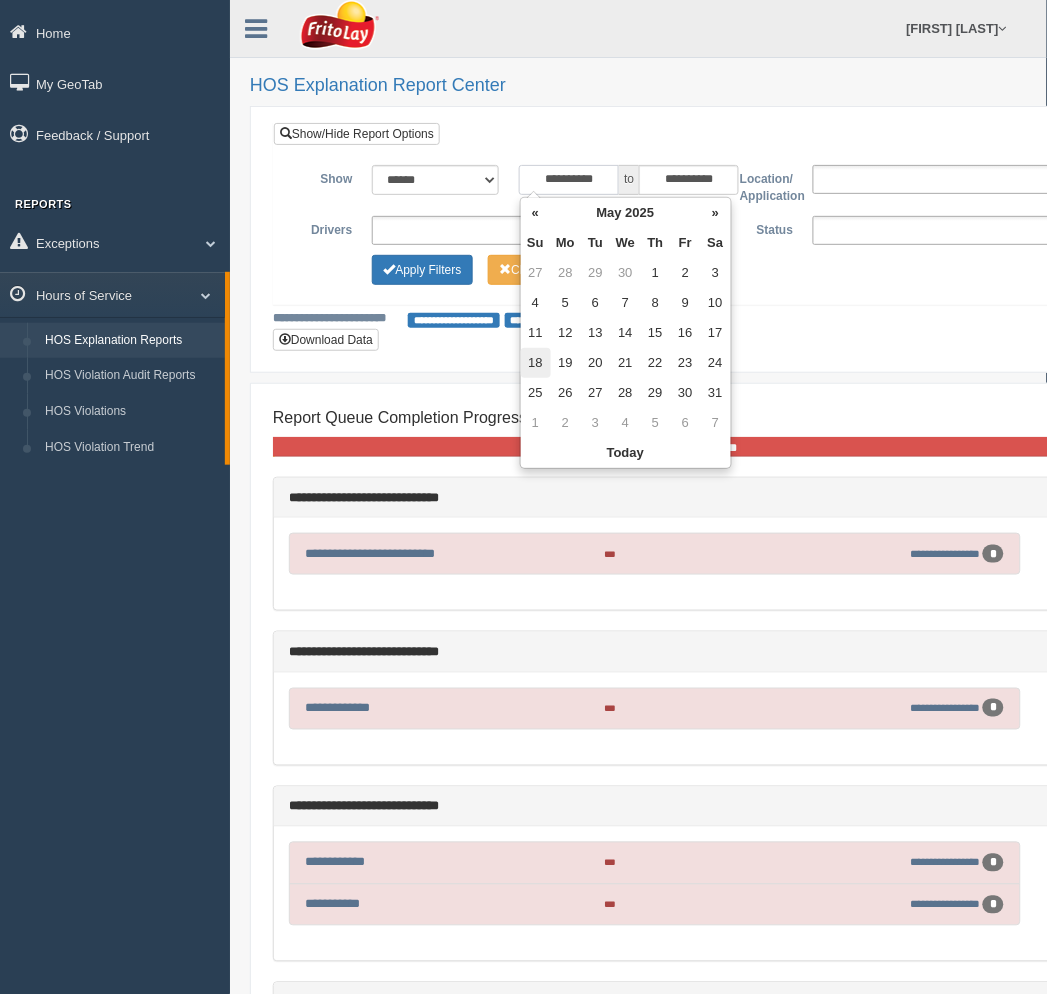 type on "**********" 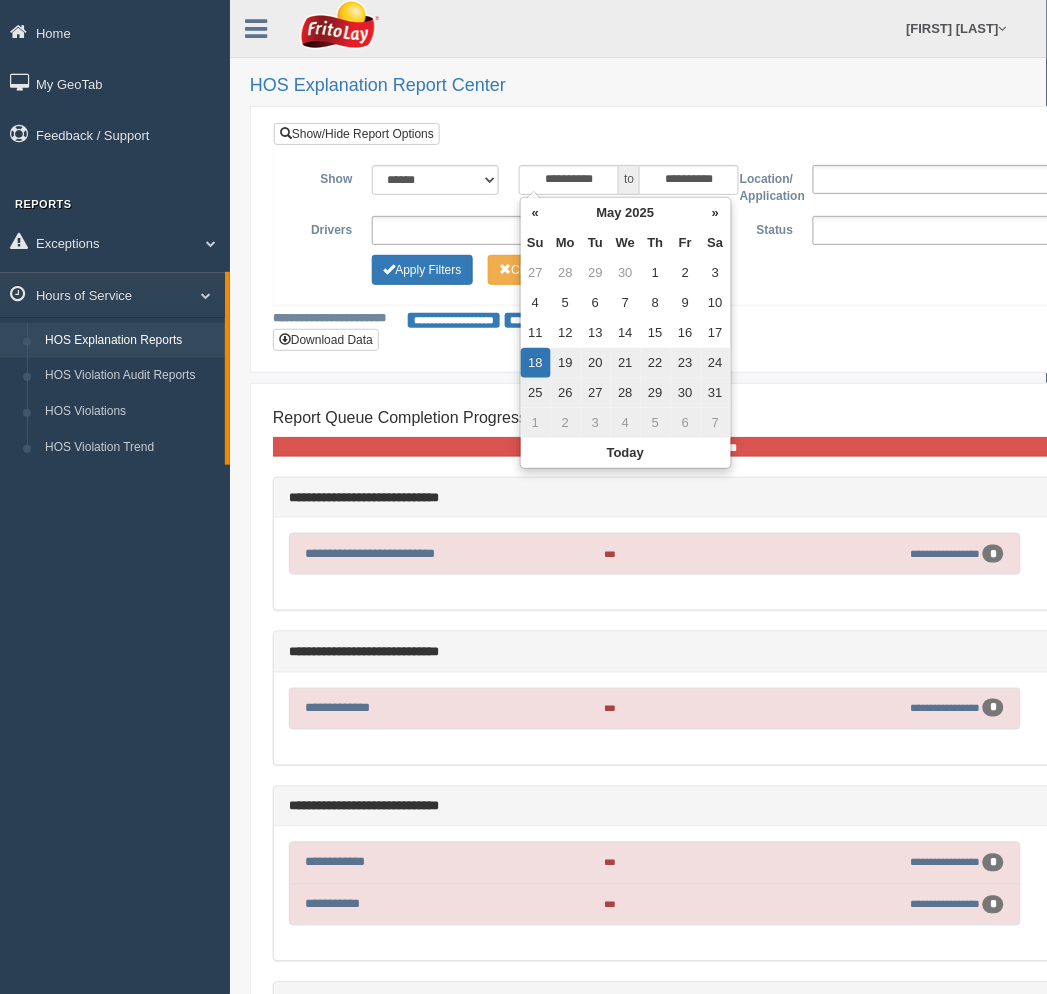 click on "**********" at bounding box center (546, 230) 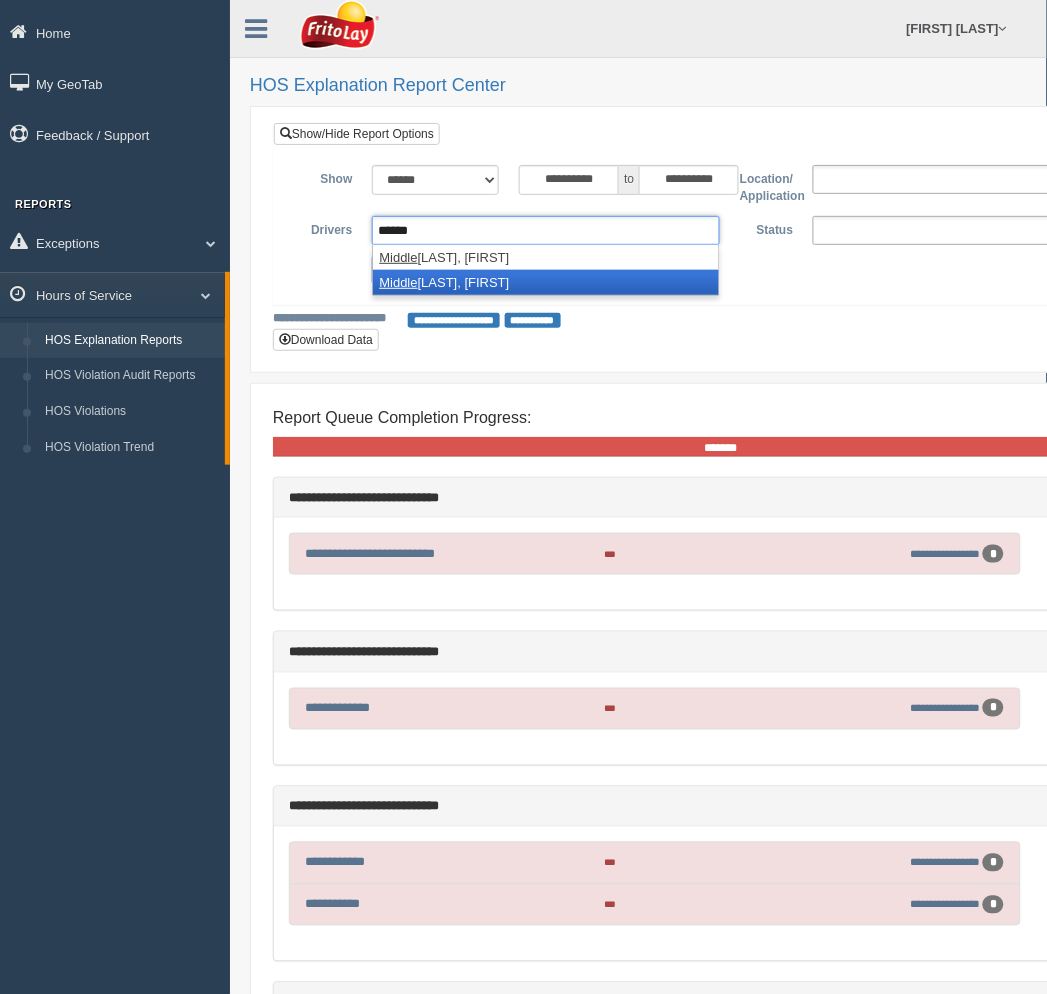 type on "******" 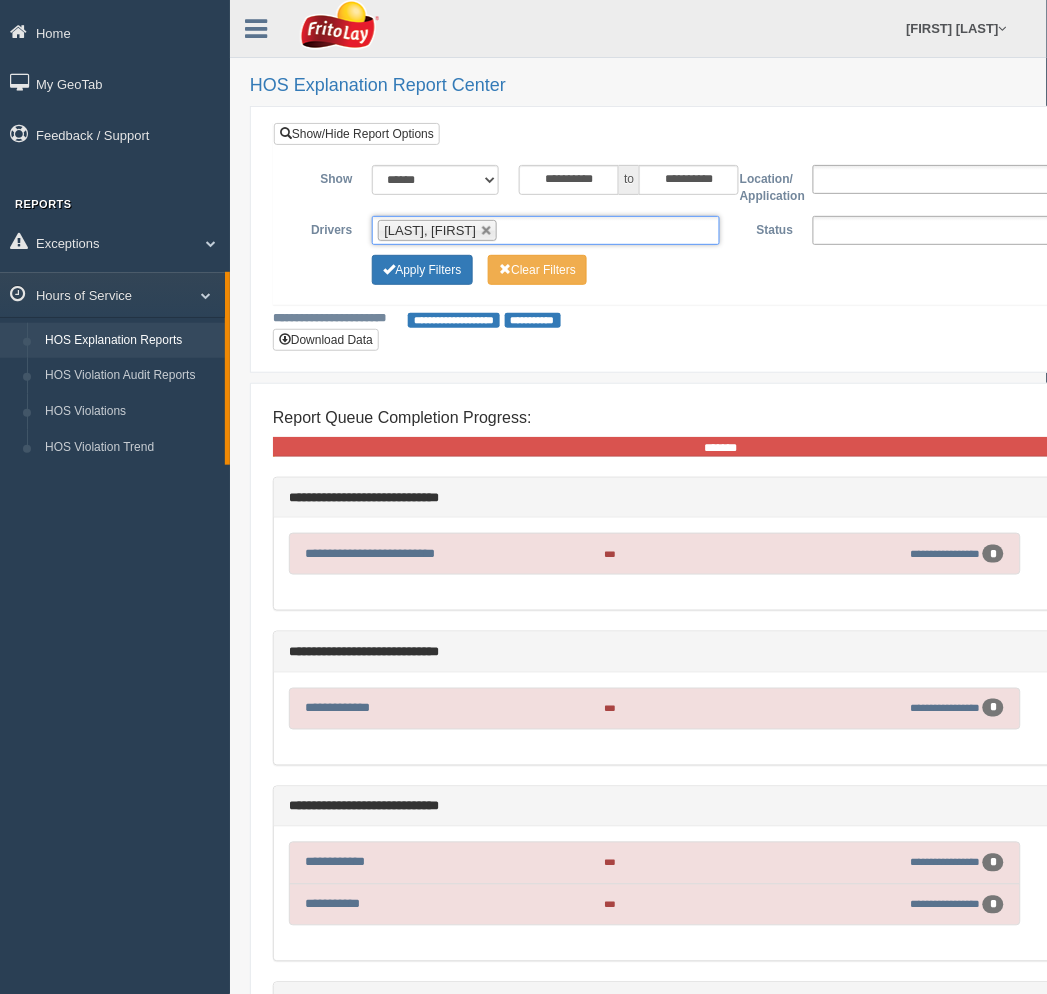 type 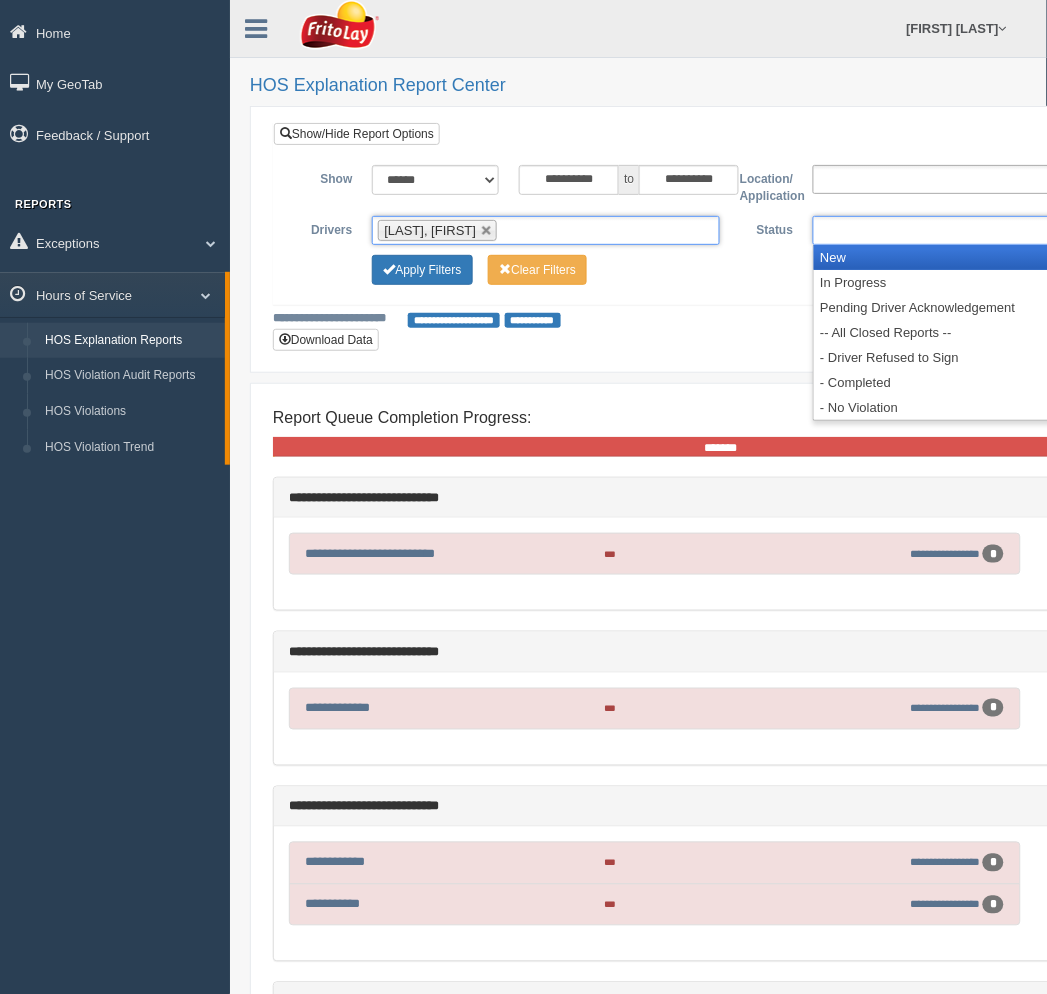 click at bounding box center [987, 230] 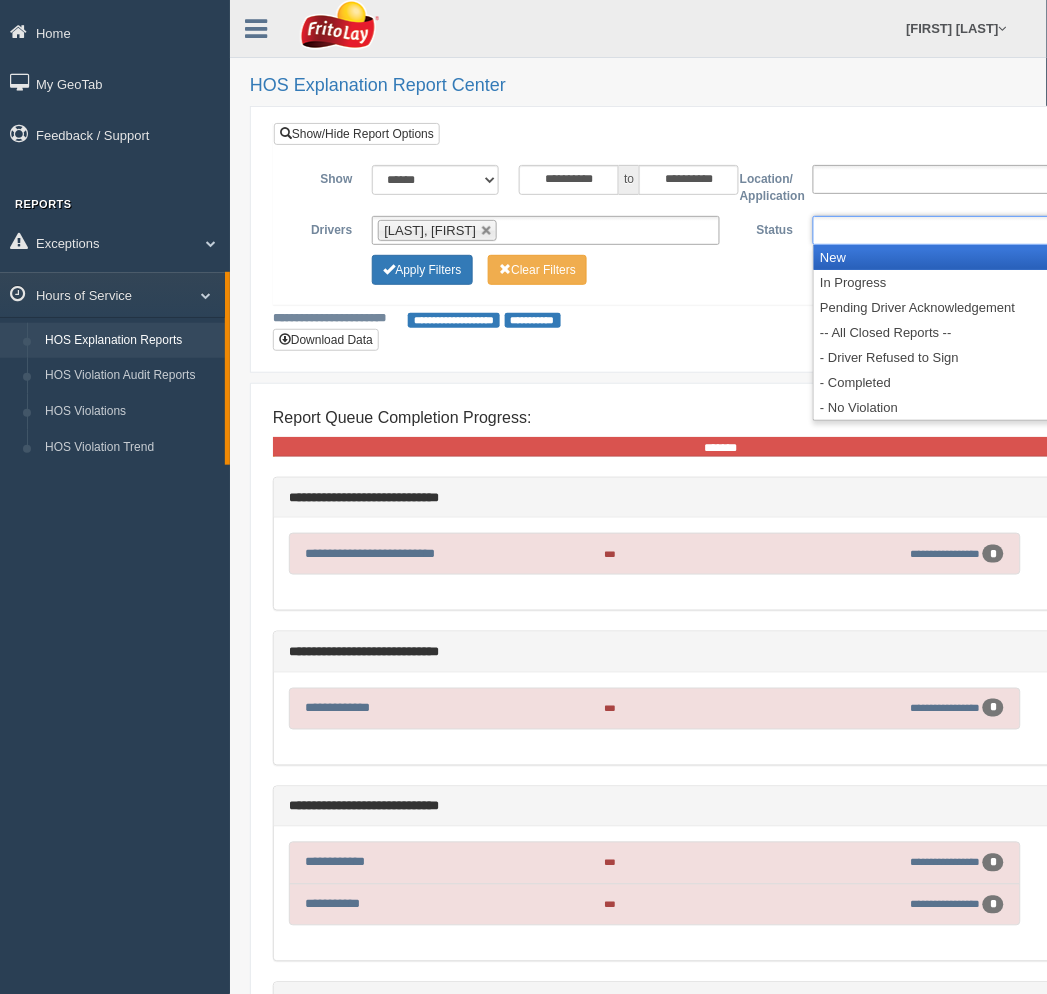 click on "New" at bounding box center (987, 257) 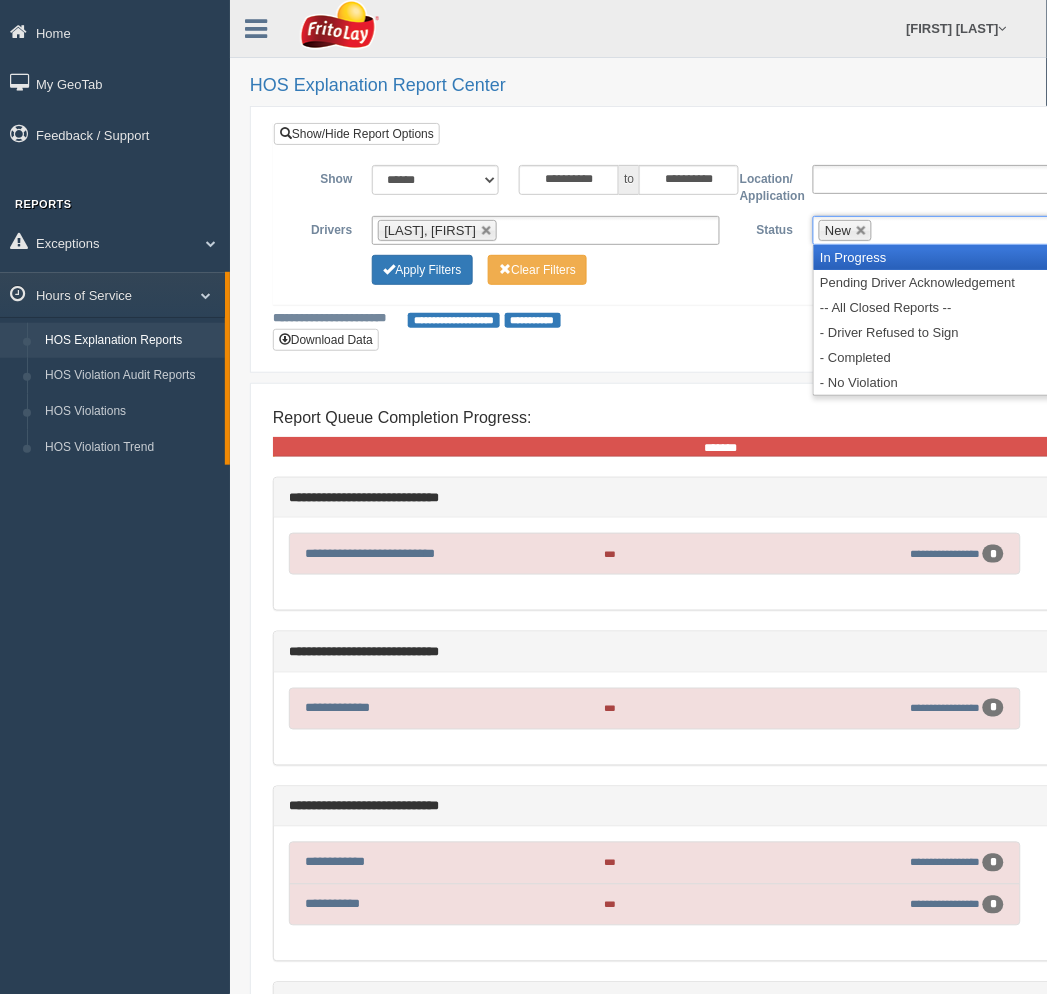 click on "In Progress" at bounding box center [987, 257] 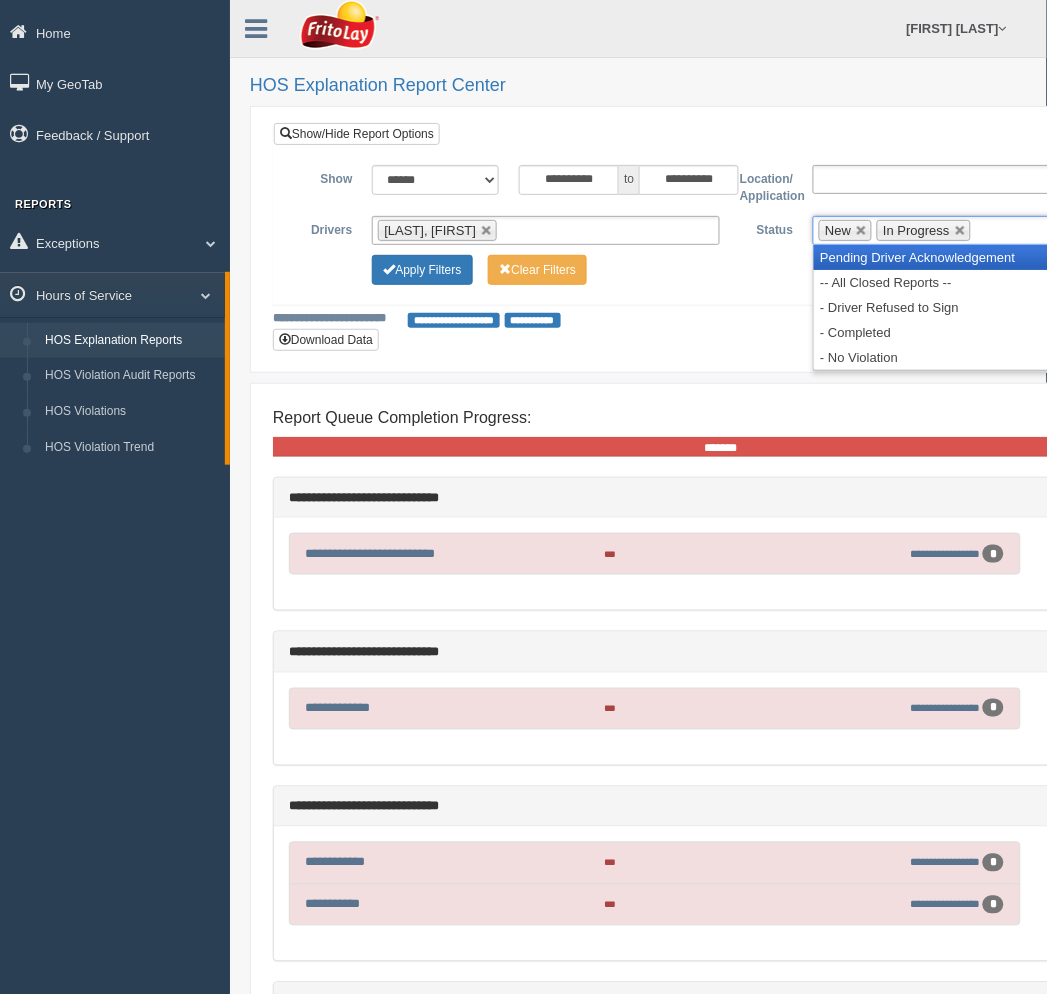 click on "Pending Driver Acknowledgement" at bounding box center [987, 257] 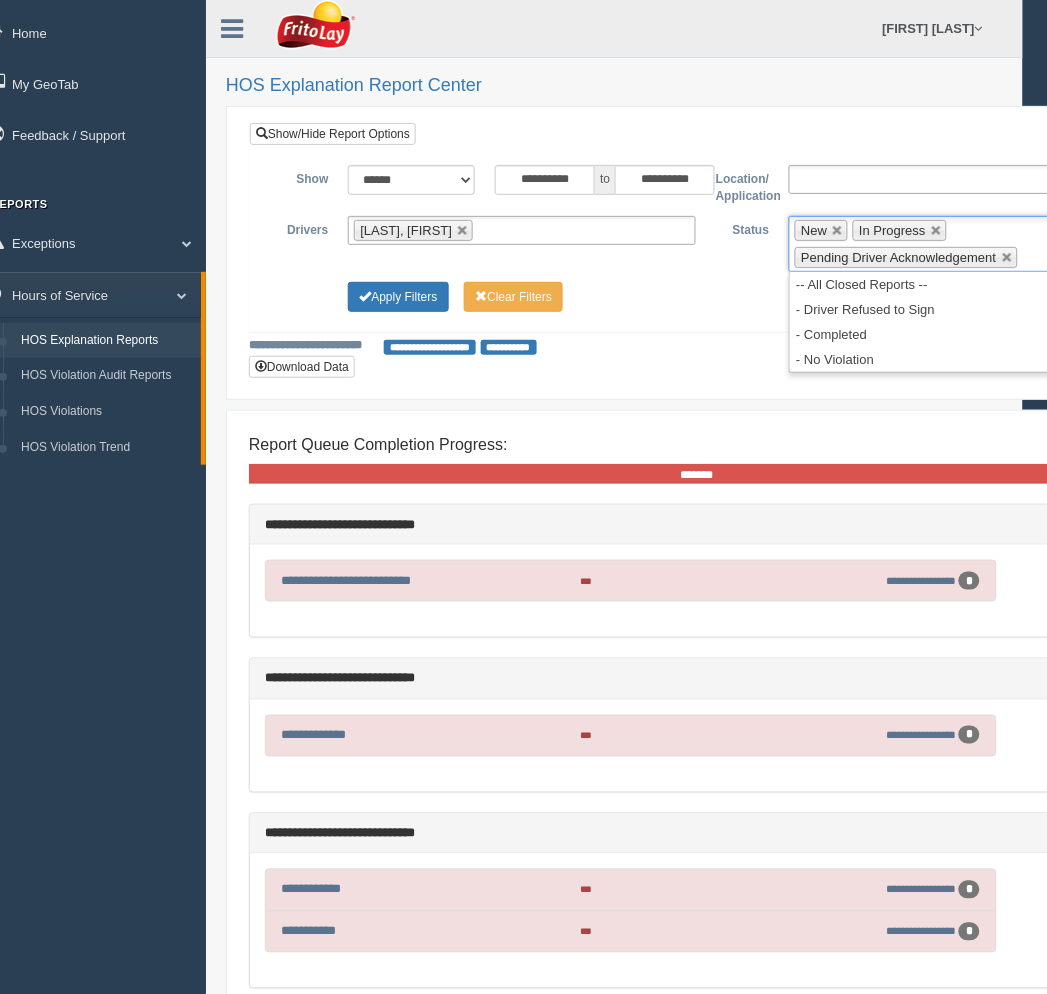 click on "Pending Driver Acknowledgement" at bounding box center [898, 257] 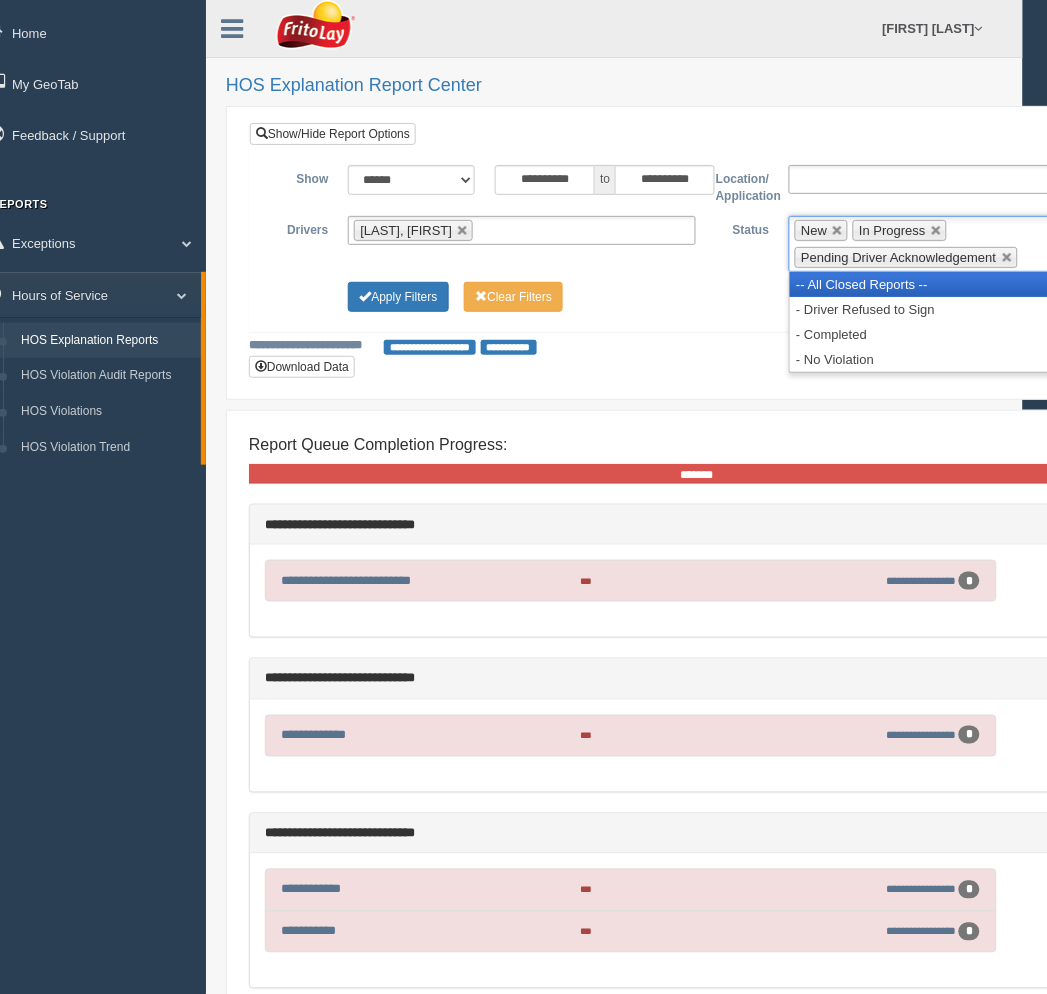 click on "-- All Closed Reports --" at bounding box center [963, 284] 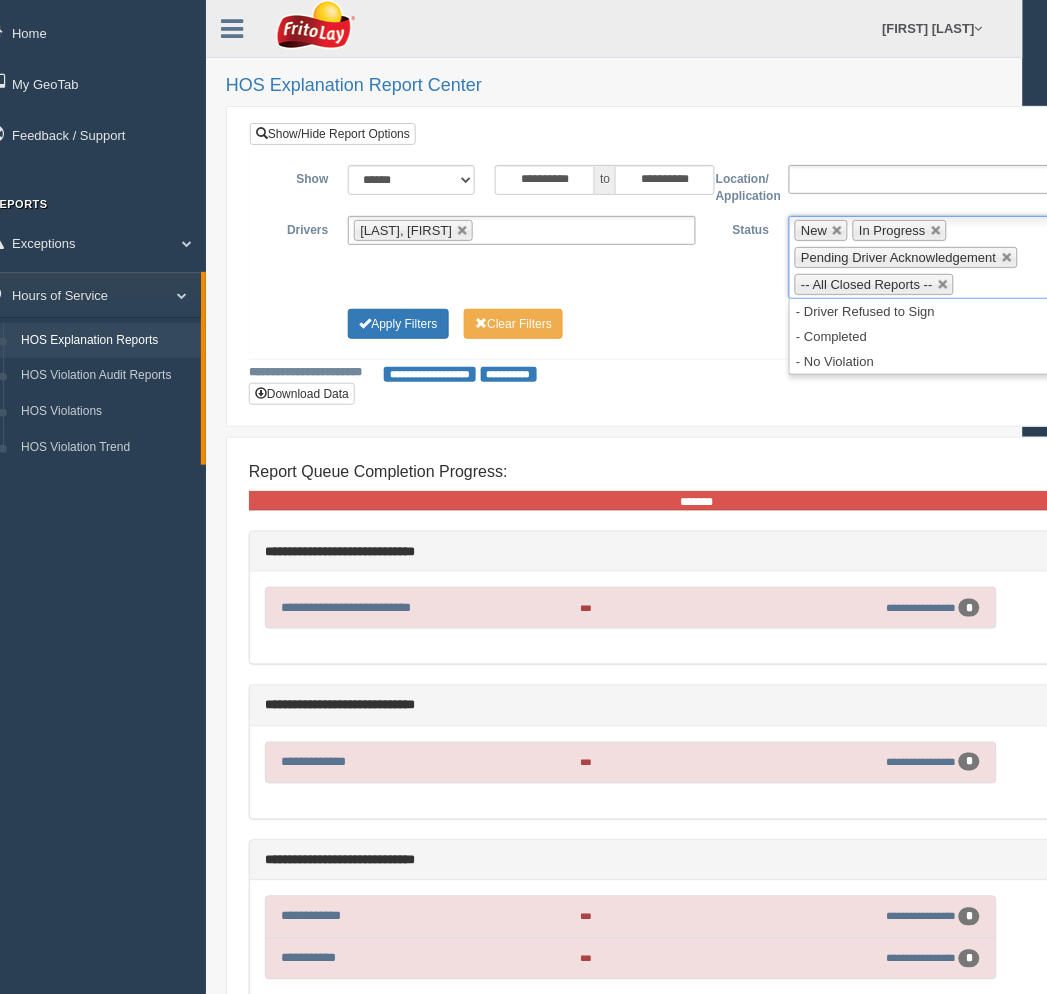 click on "**********" at bounding box center (706, 257) 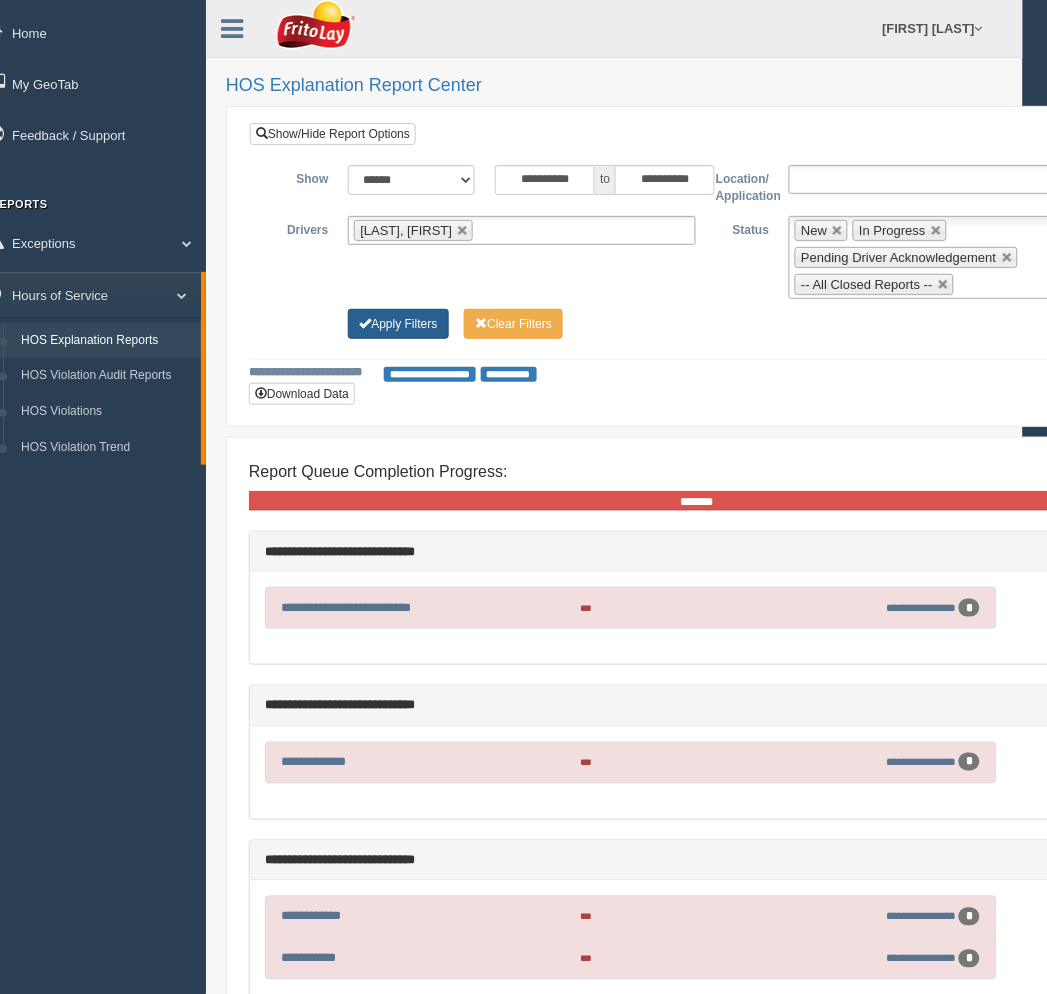 click on "Apply Filters" at bounding box center (398, 324) 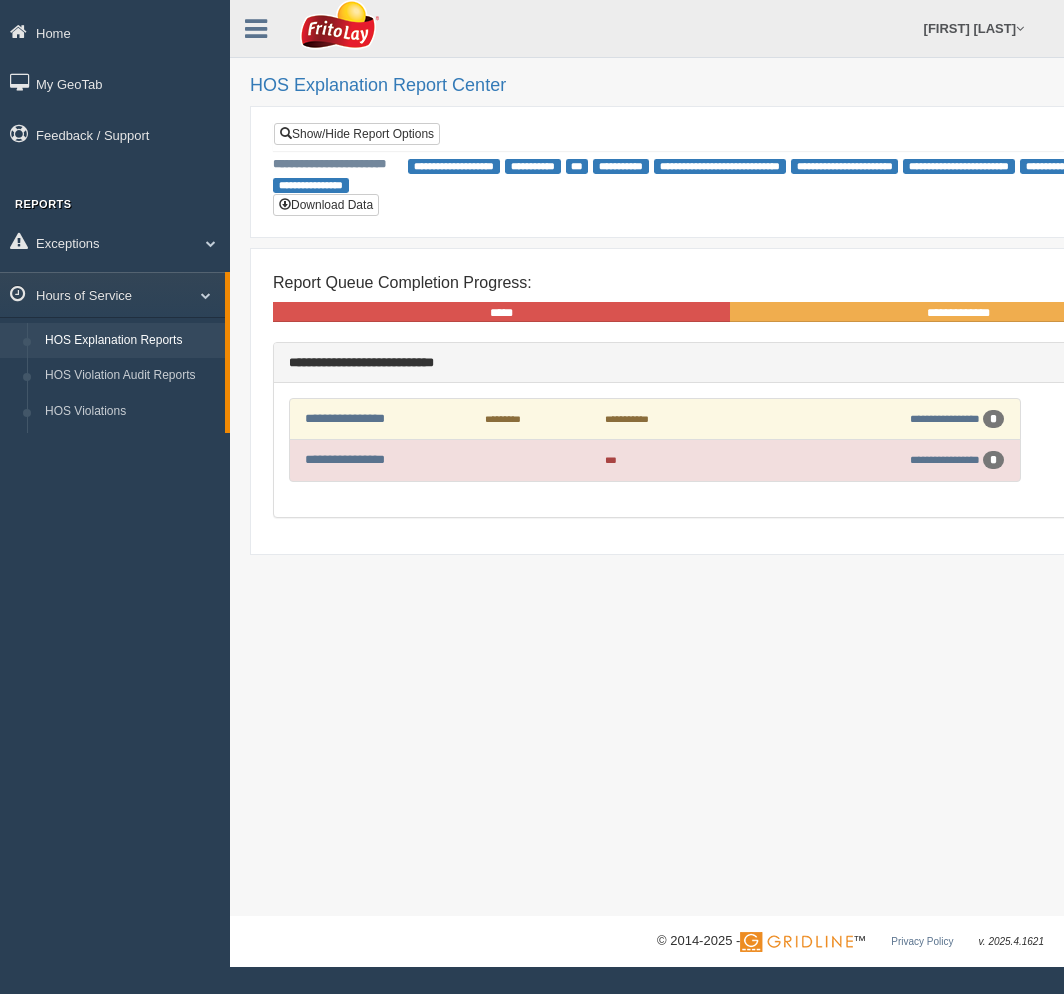 scroll, scrollTop: 0, scrollLeft: 0, axis: both 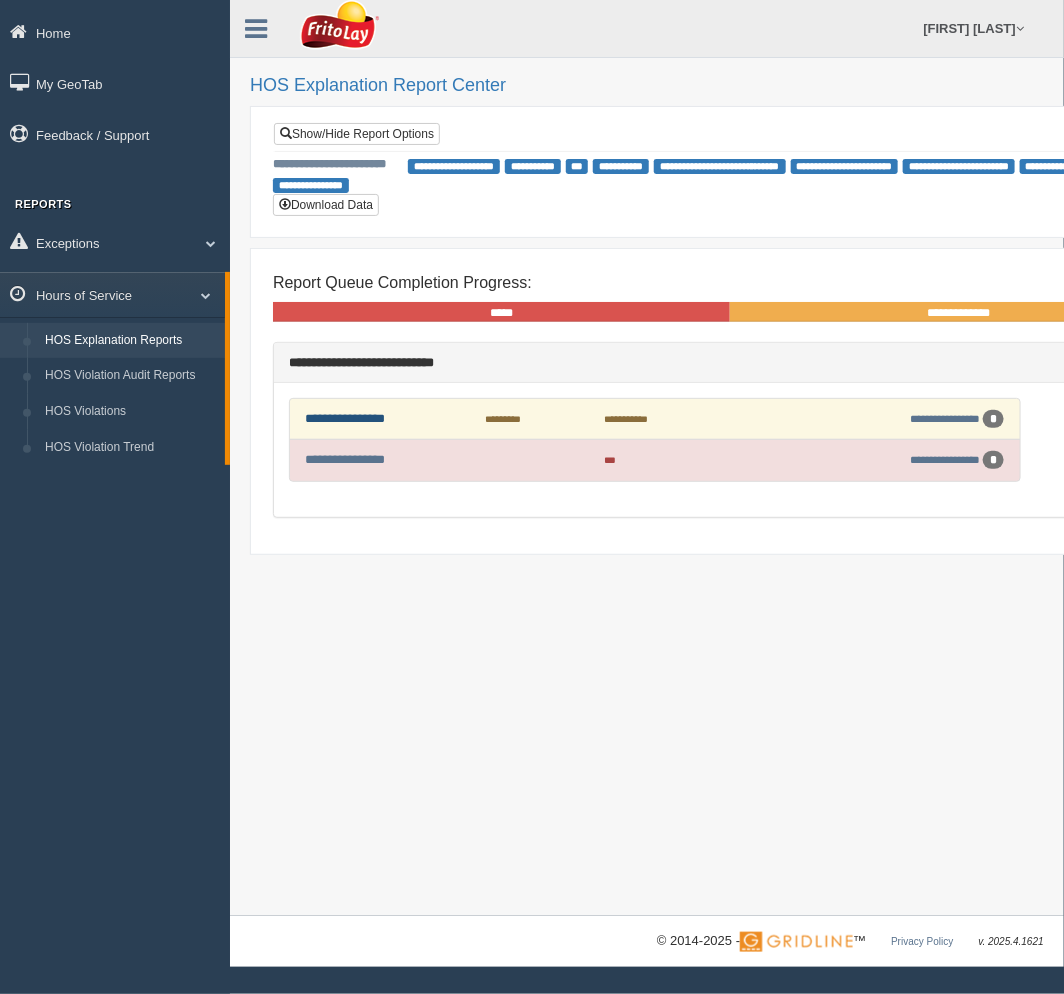 click on "**********" at bounding box center (345, 418) 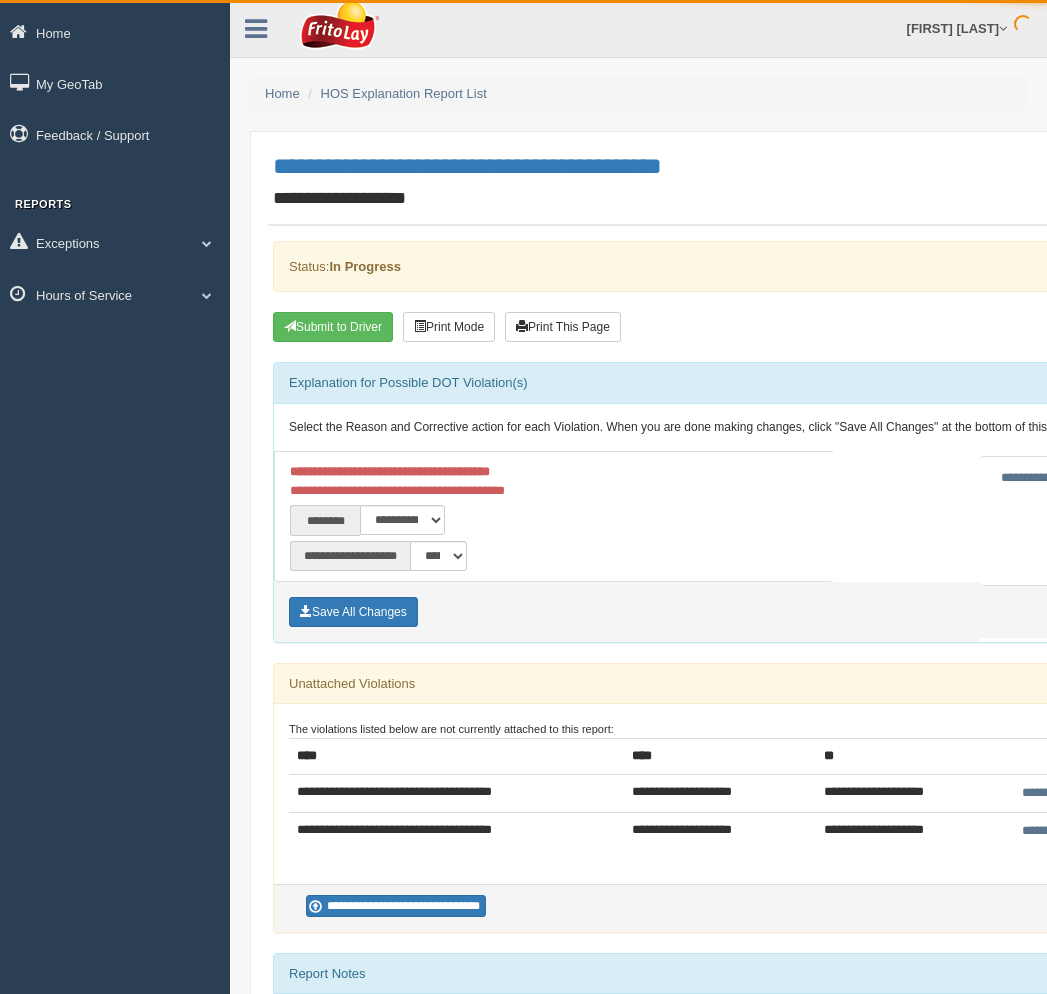 scroll, scrollTop: 0, scrollLeft: 0, axis: both 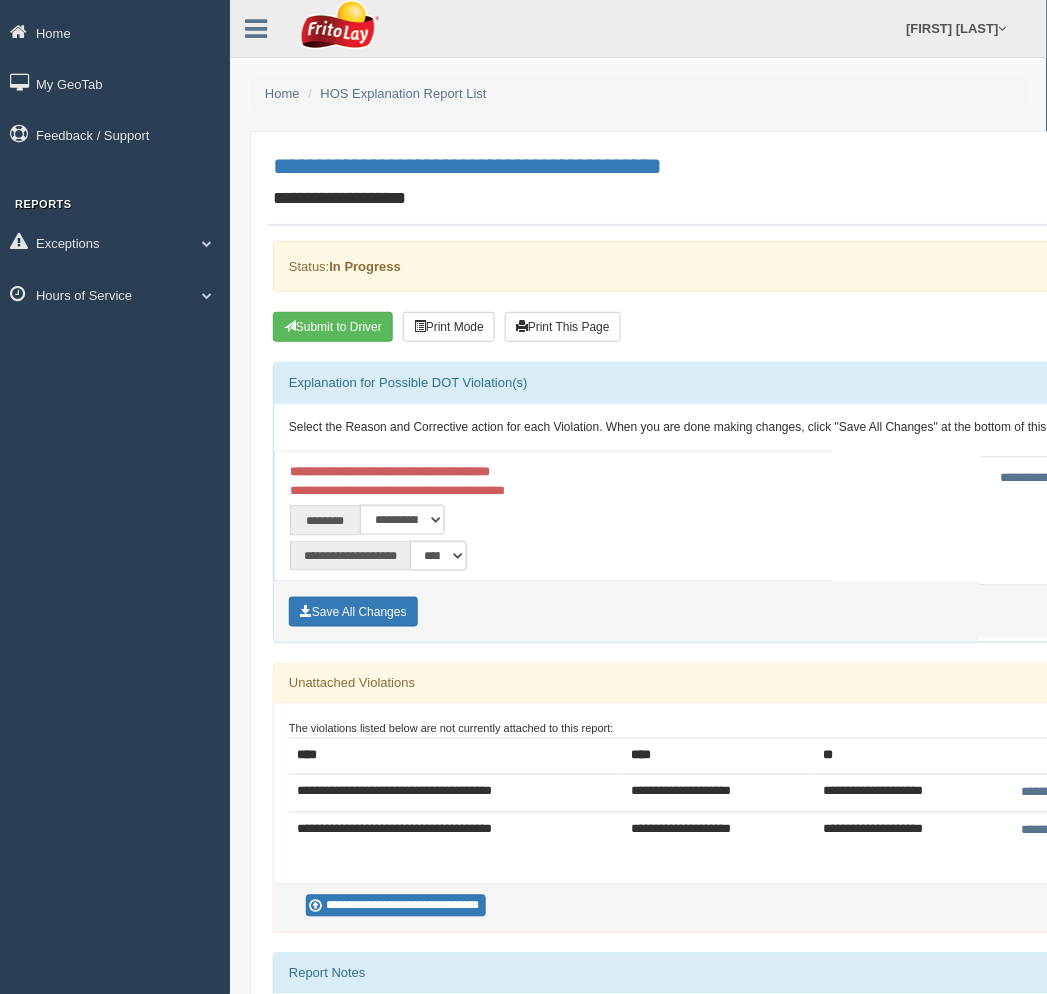 click on "**********" at bounding box center (1062, 831) 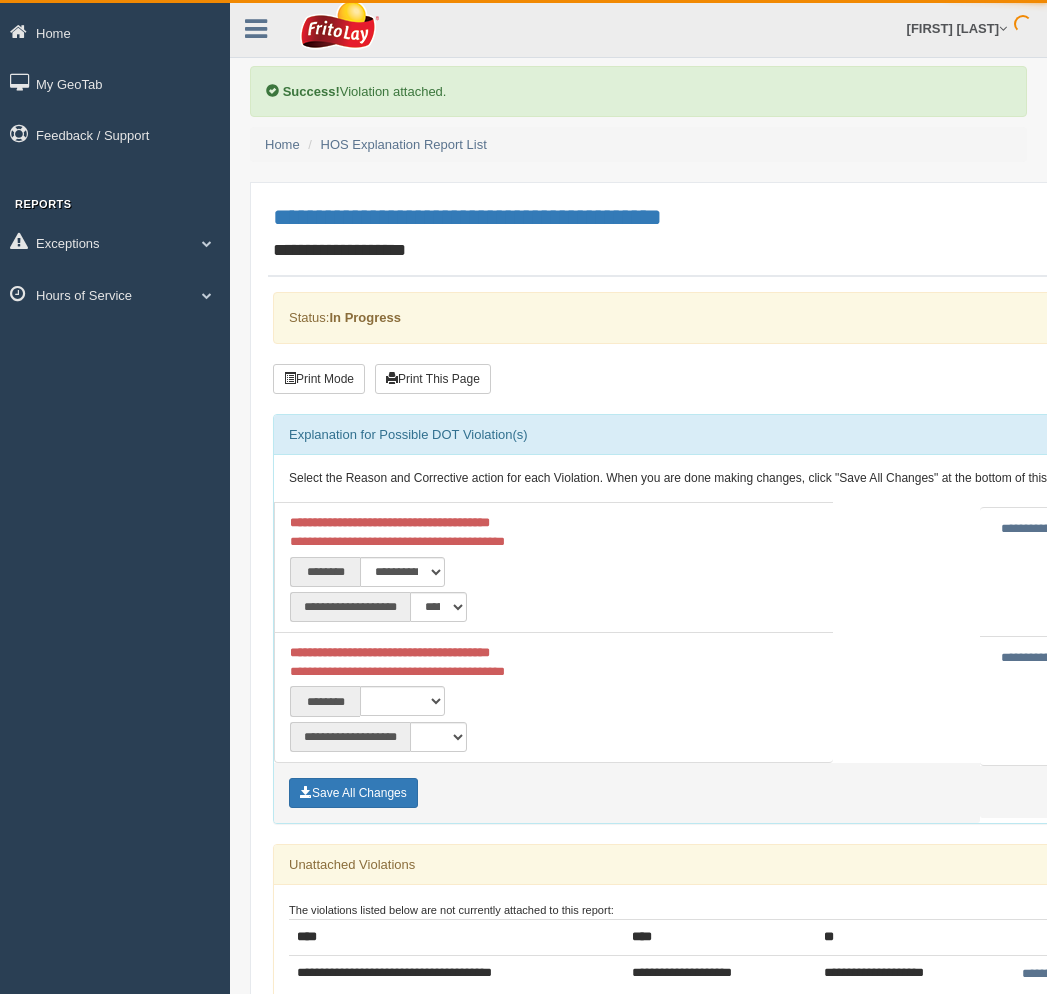scroll, scrollTop: 0, scrollLeft: 0, axis: both 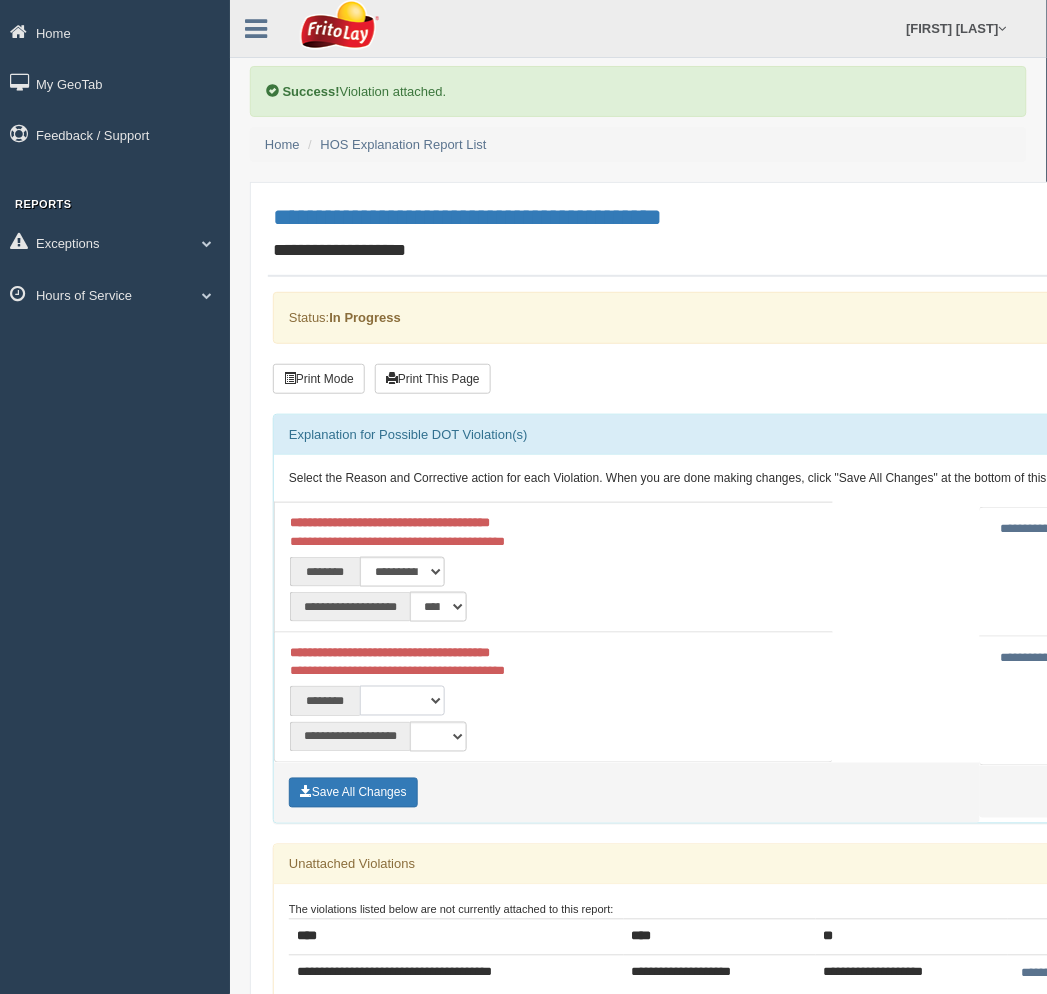 click on "**********" at bounding box center [402, 701] 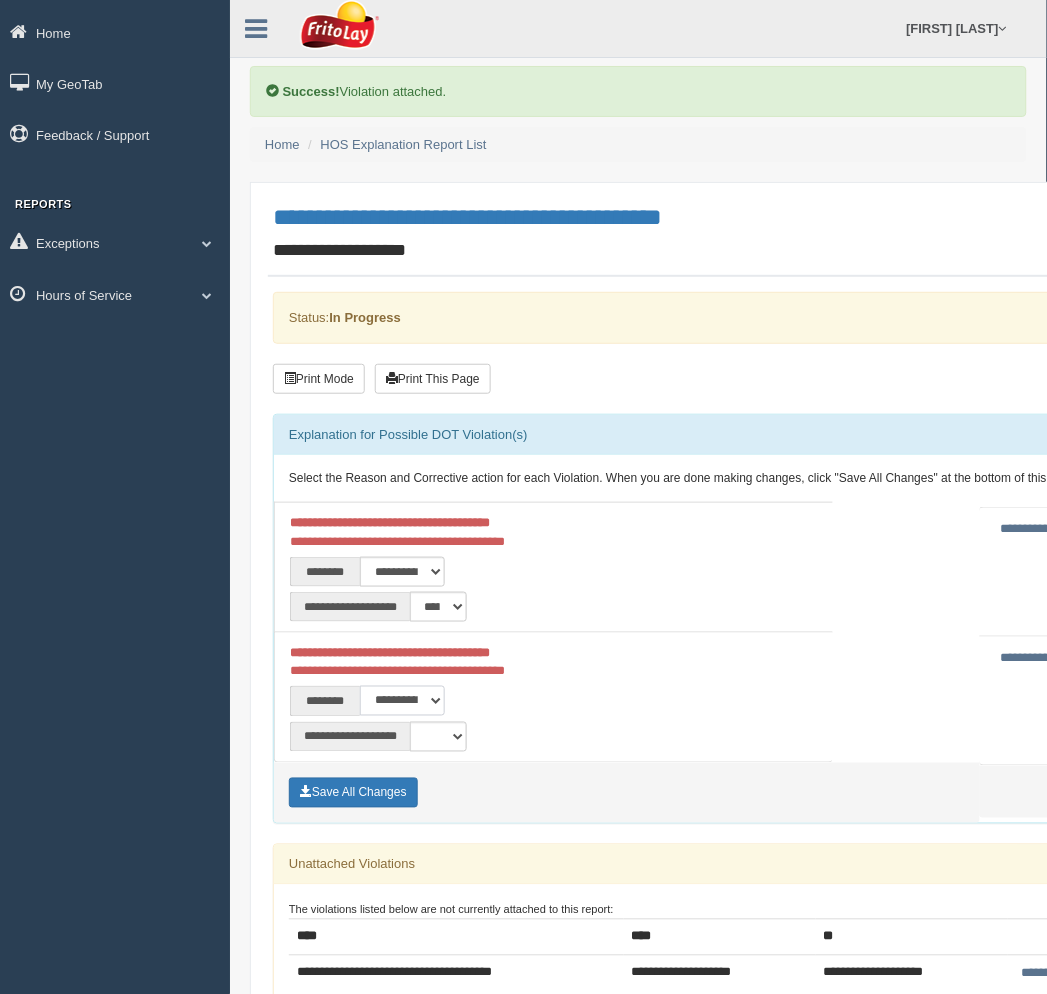 click on "**********" at bounding box center (402, 701) 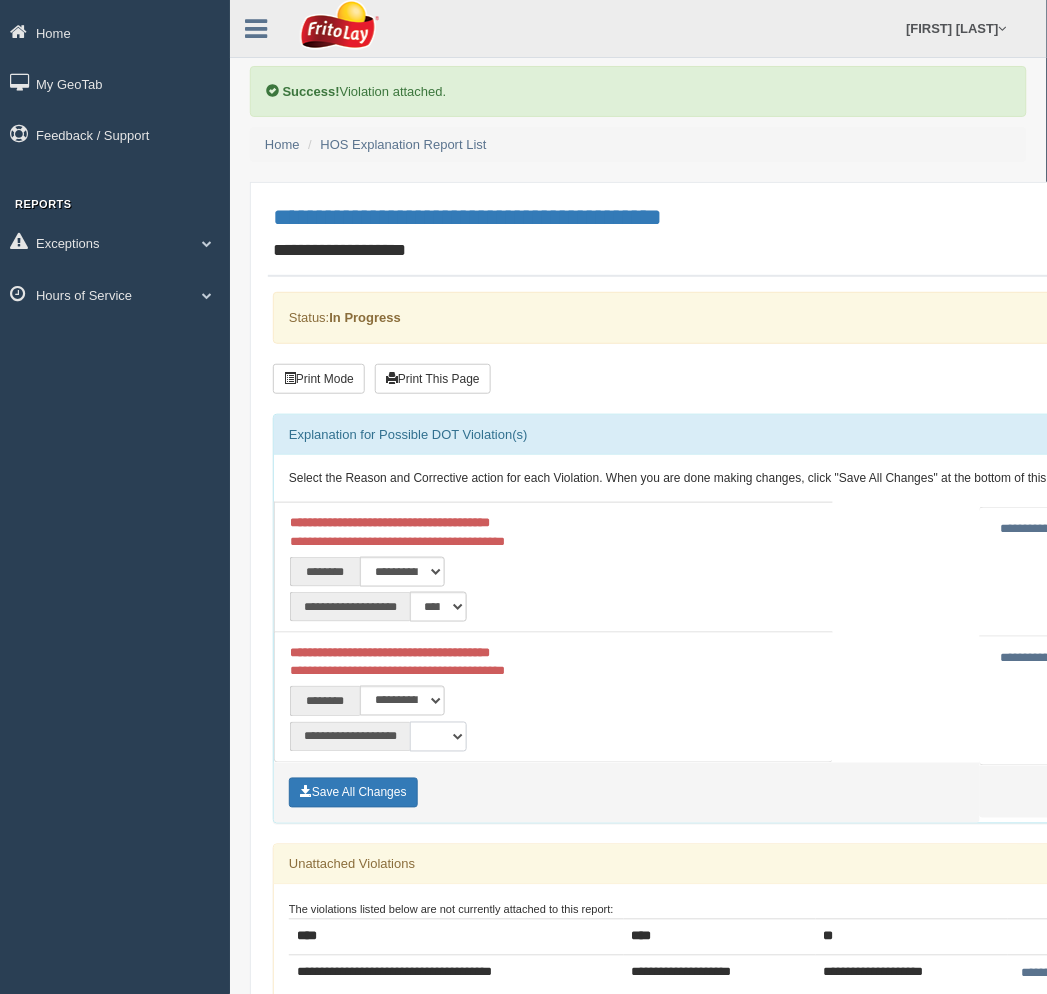 click on "**********" at bounding box center [439, 737] 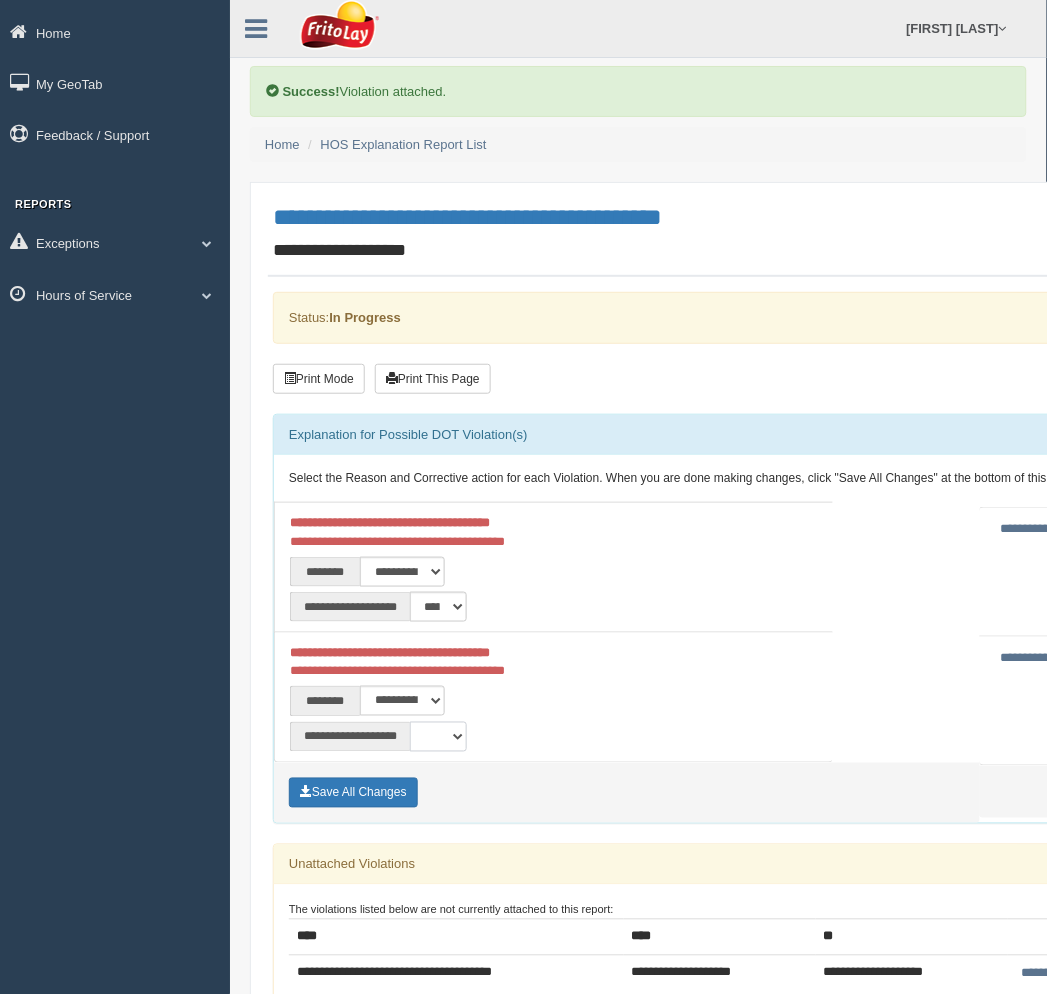 select on "**" 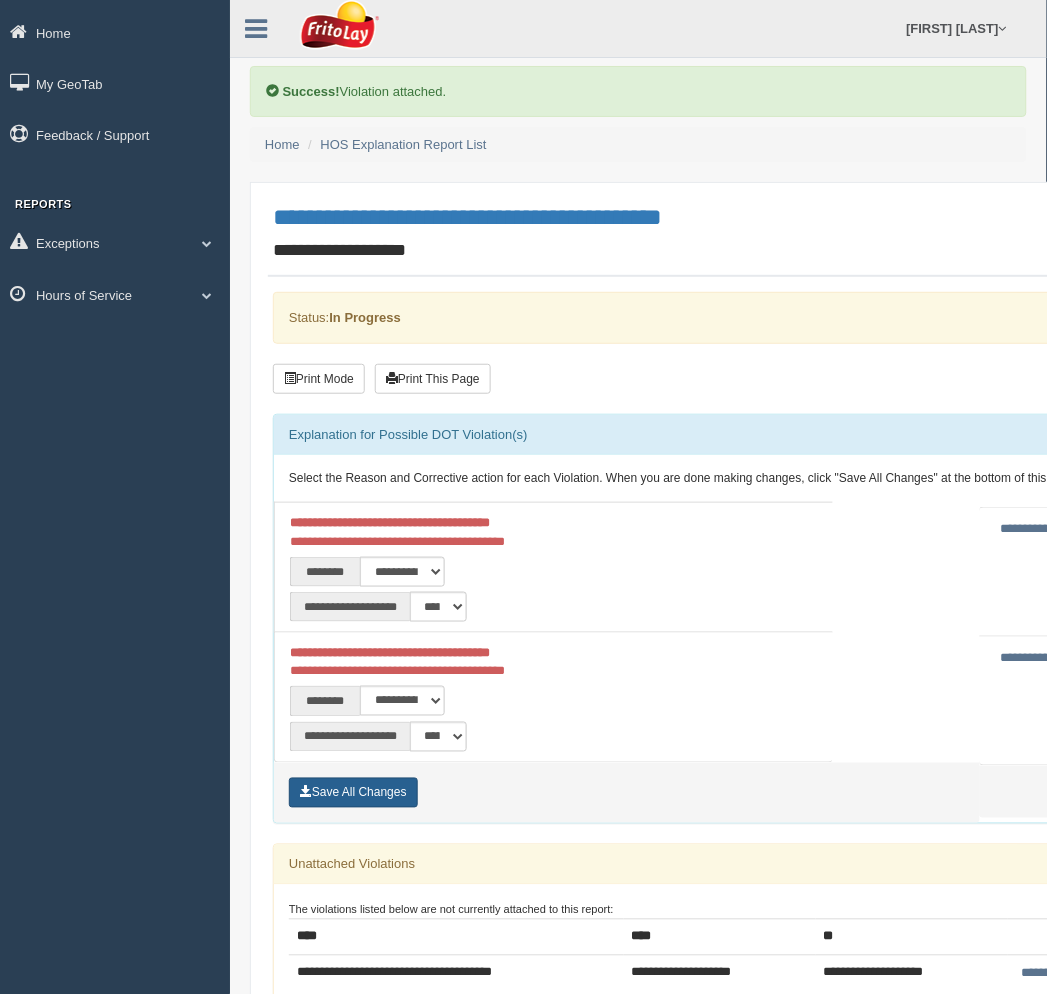 click on "Save All Changes" at bounding box center (353, 793) 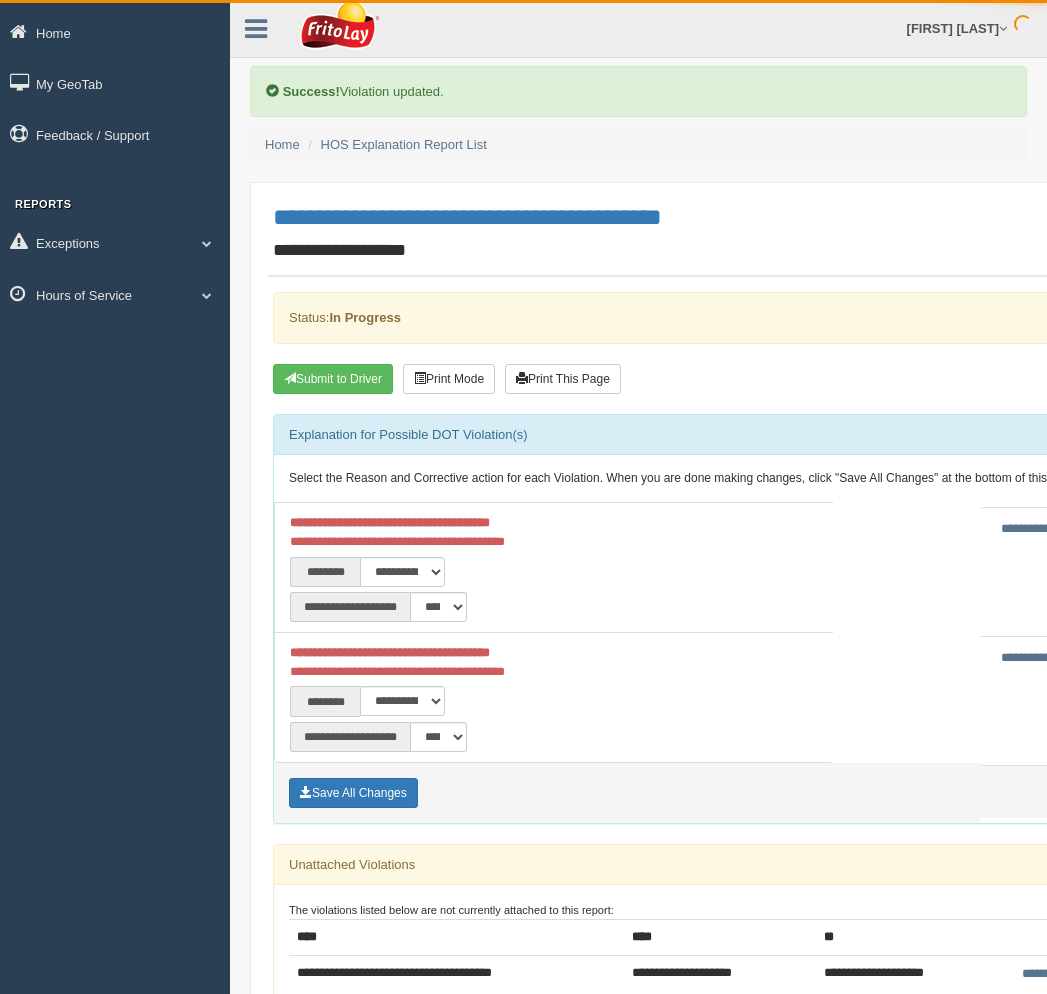 scroll, scrollTop: 0, scrollLeft: 0, axis: both 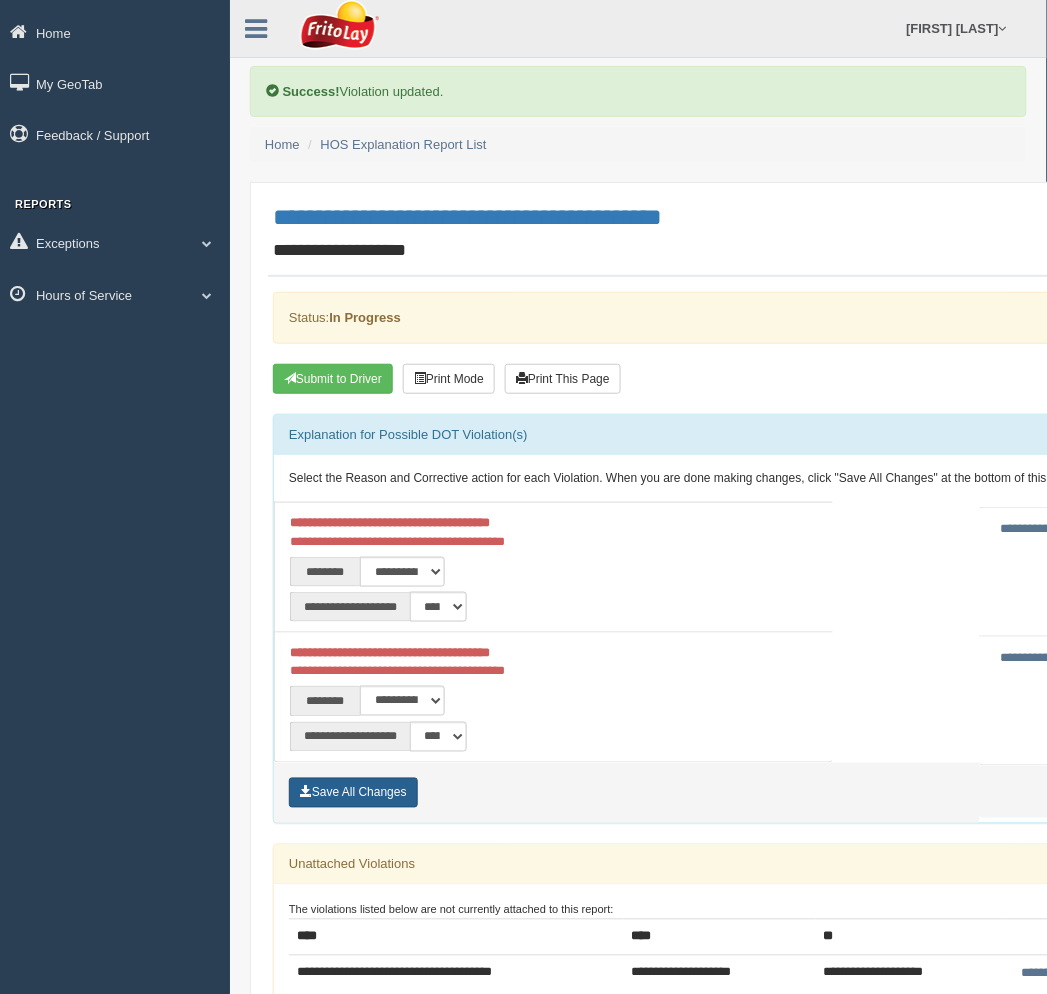 click on "Save All Changes" at bounding box center (353, 793) 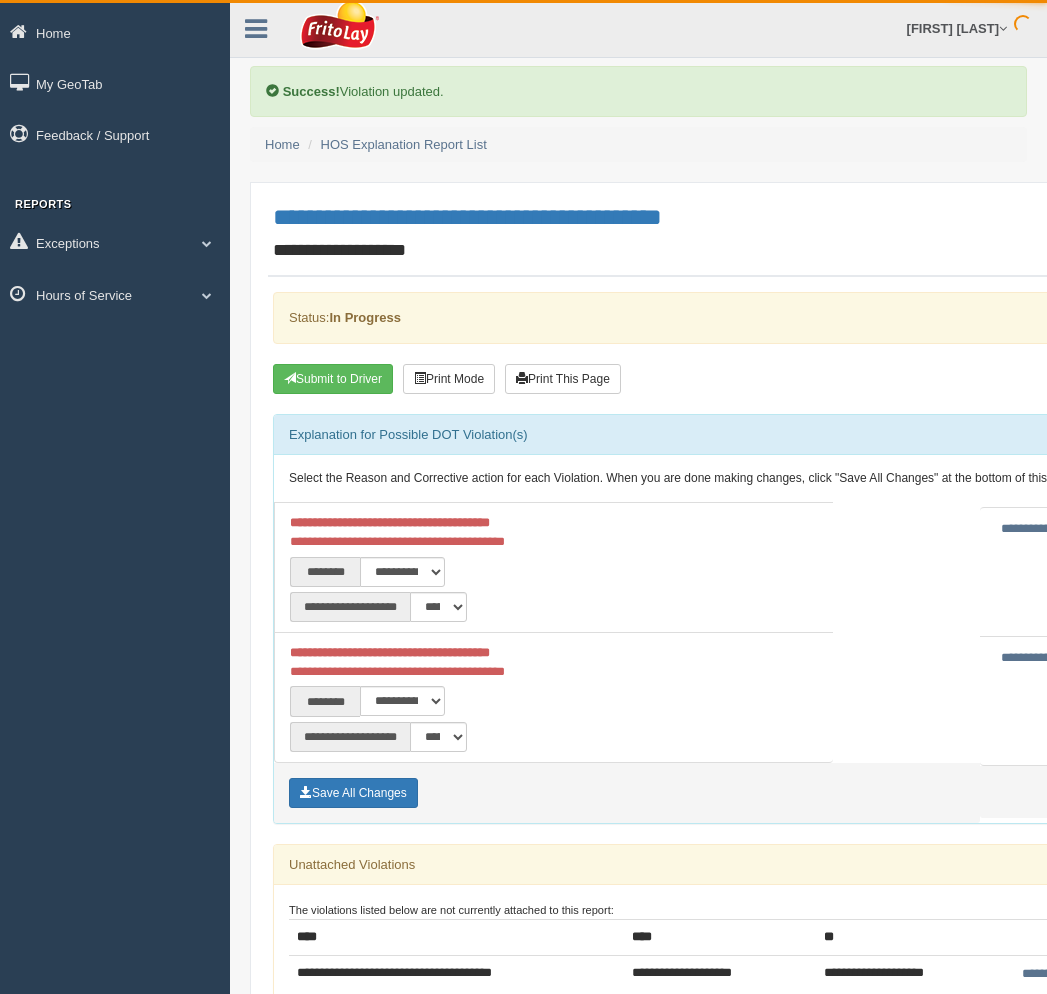 scroll, scrollTop: 0, scrollLeft: 0, axis: both 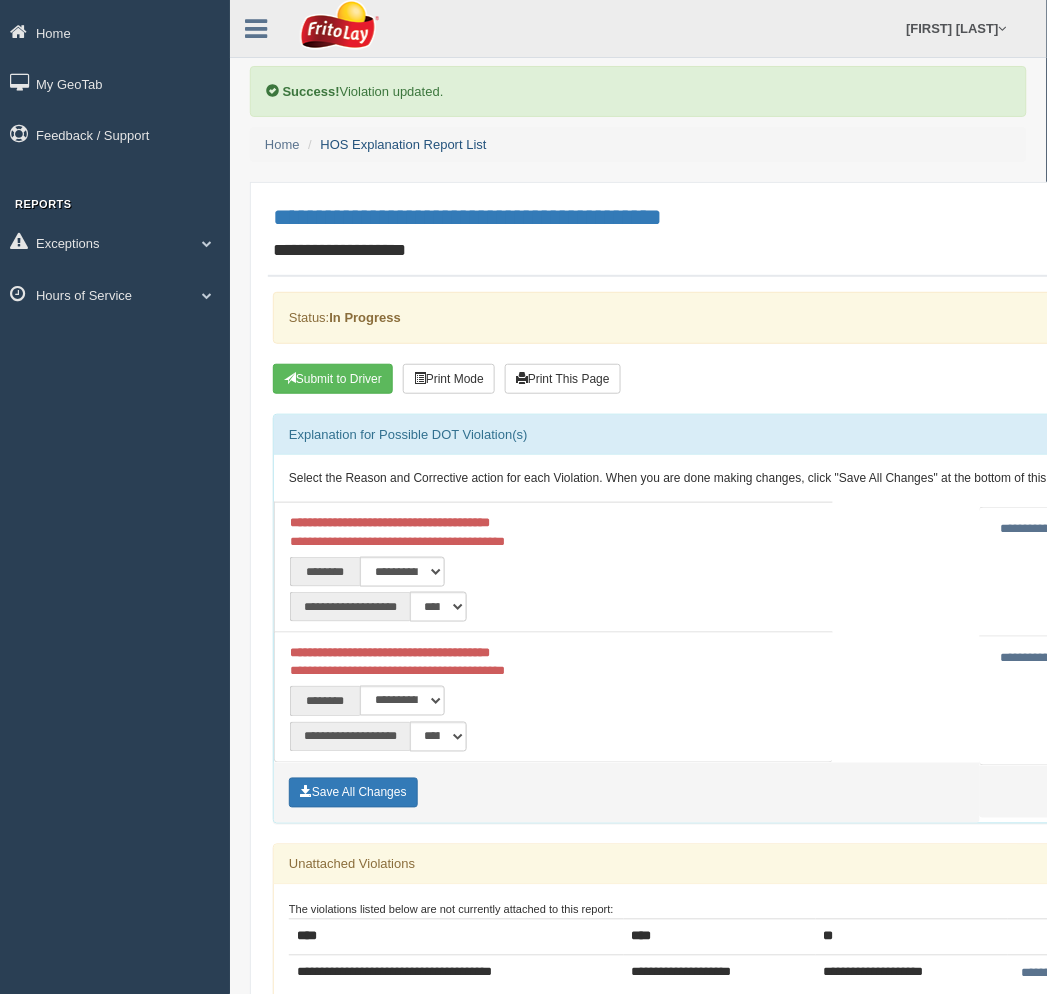 click on "HOS Explanation Report List" at bounding box center (404, 144) 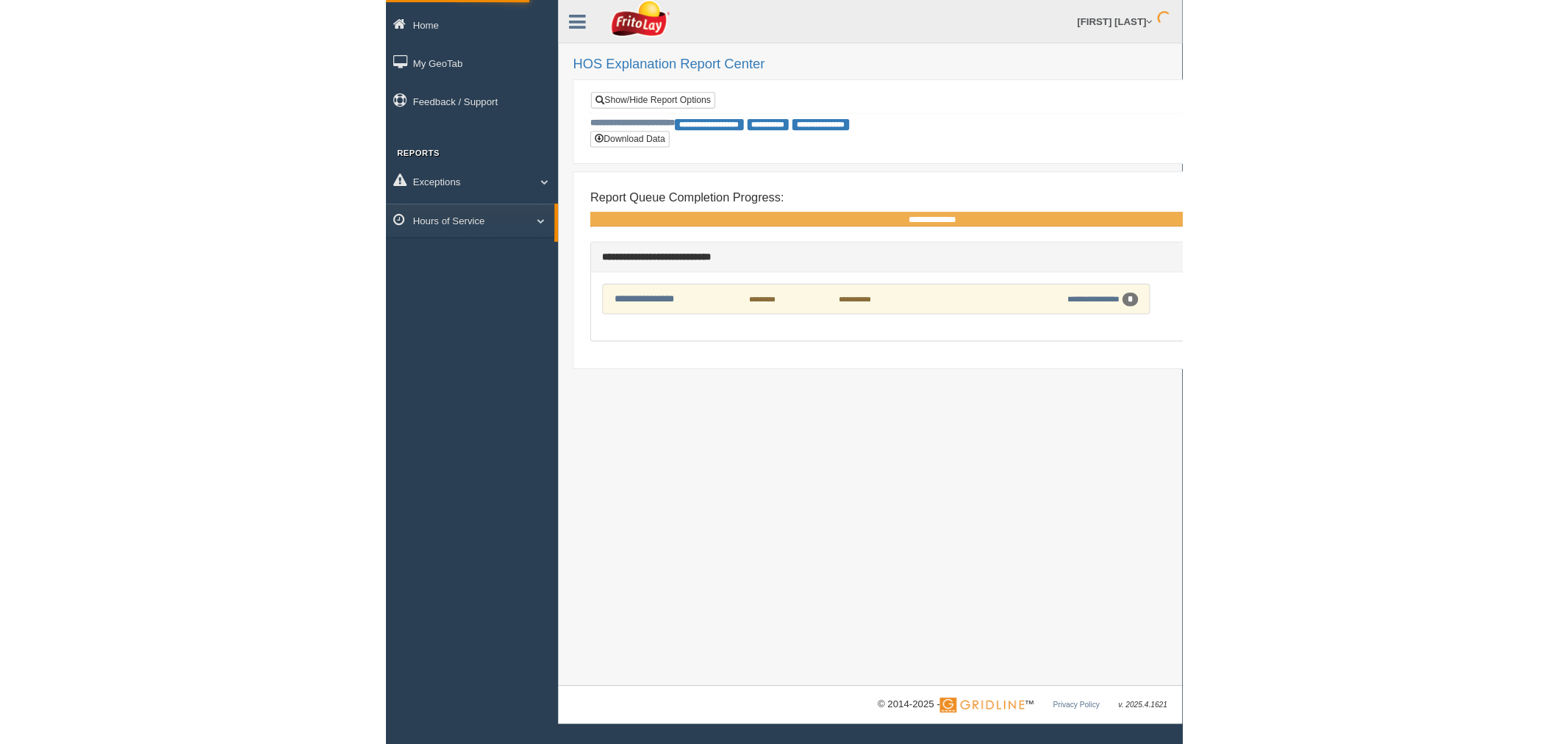 scroll, scrollTop: 0, scrollLeft: 0, axis: both 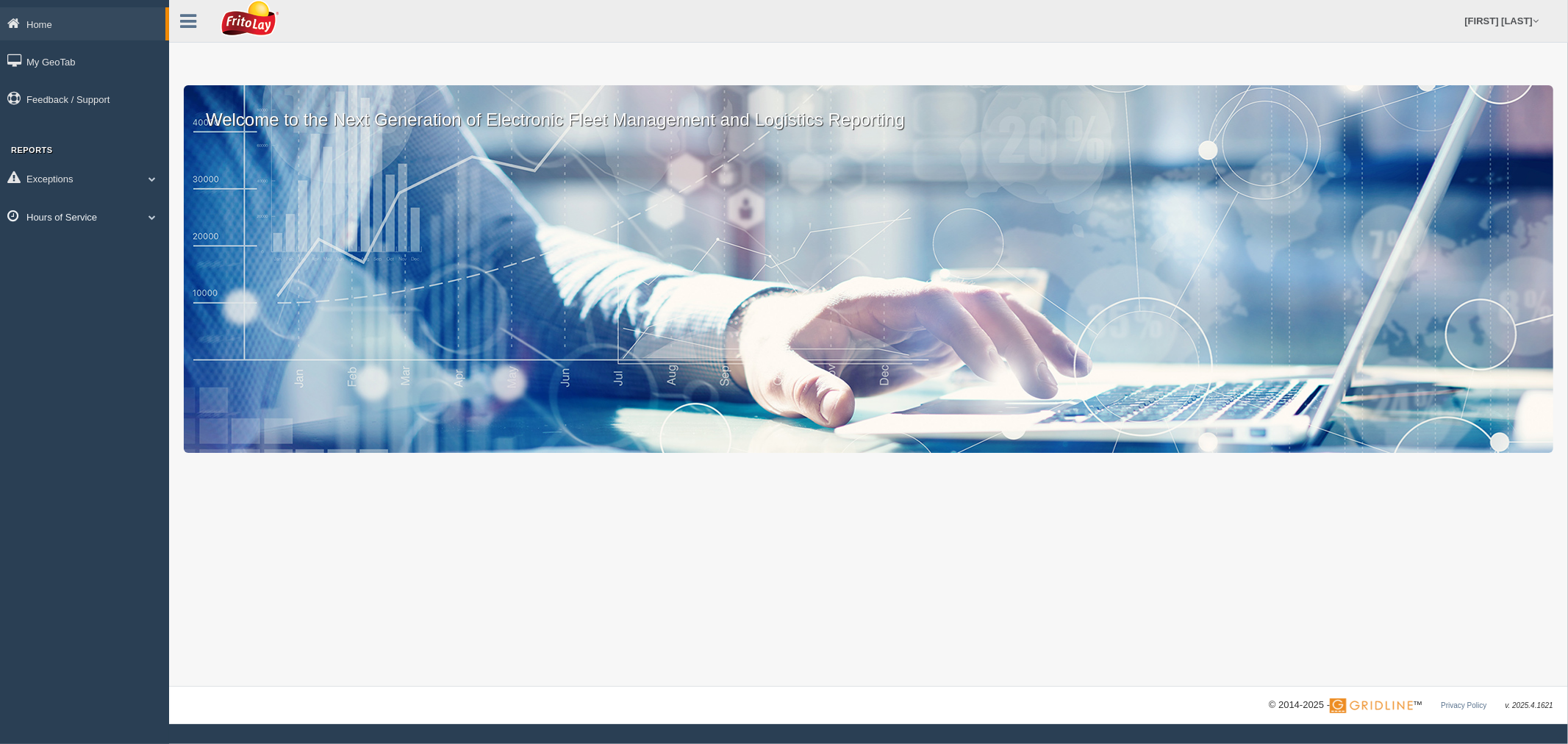 click on "Hours of Service" at bounding box center [85, 216] 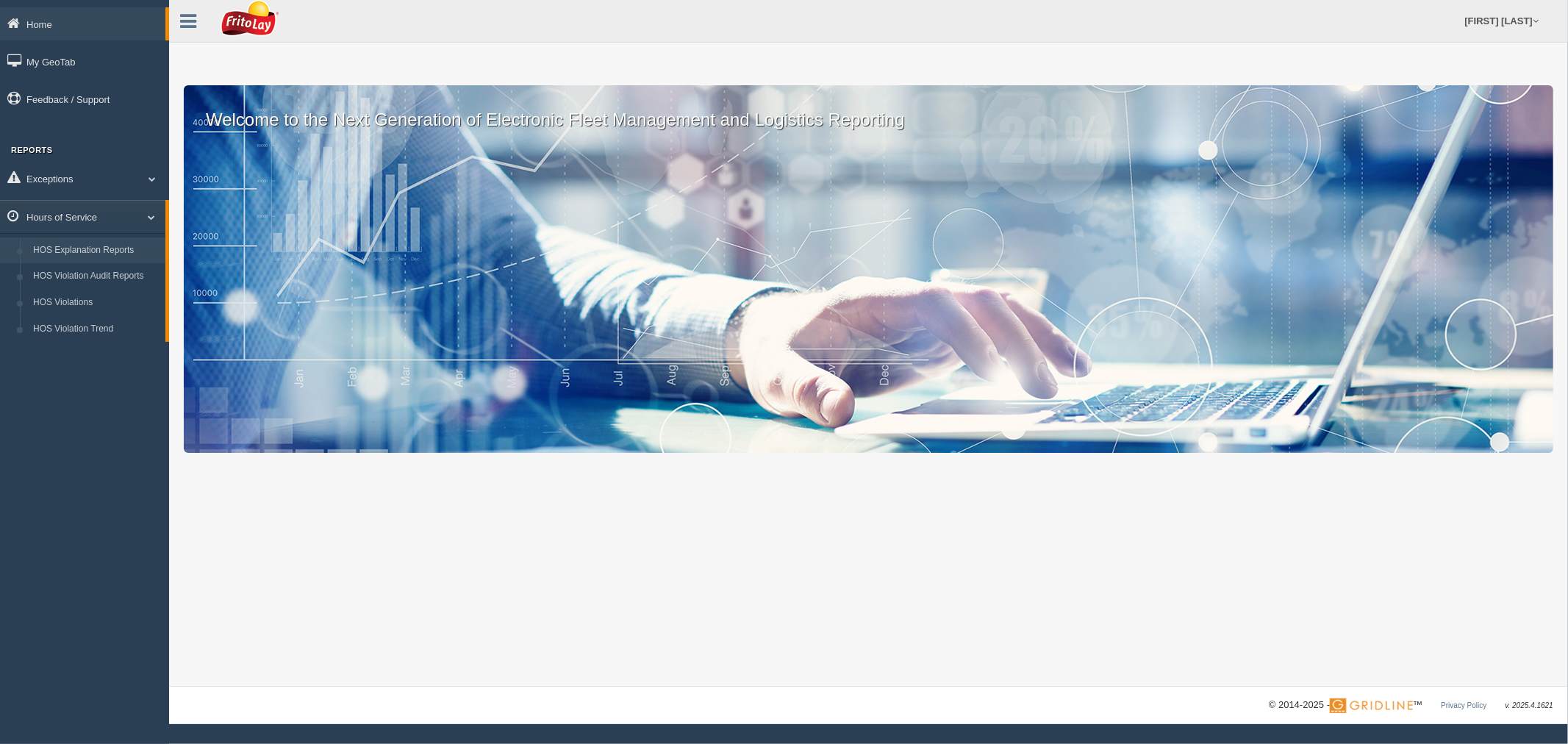 click on "HOS Explanation Reports" at bounding box center (96, 251) 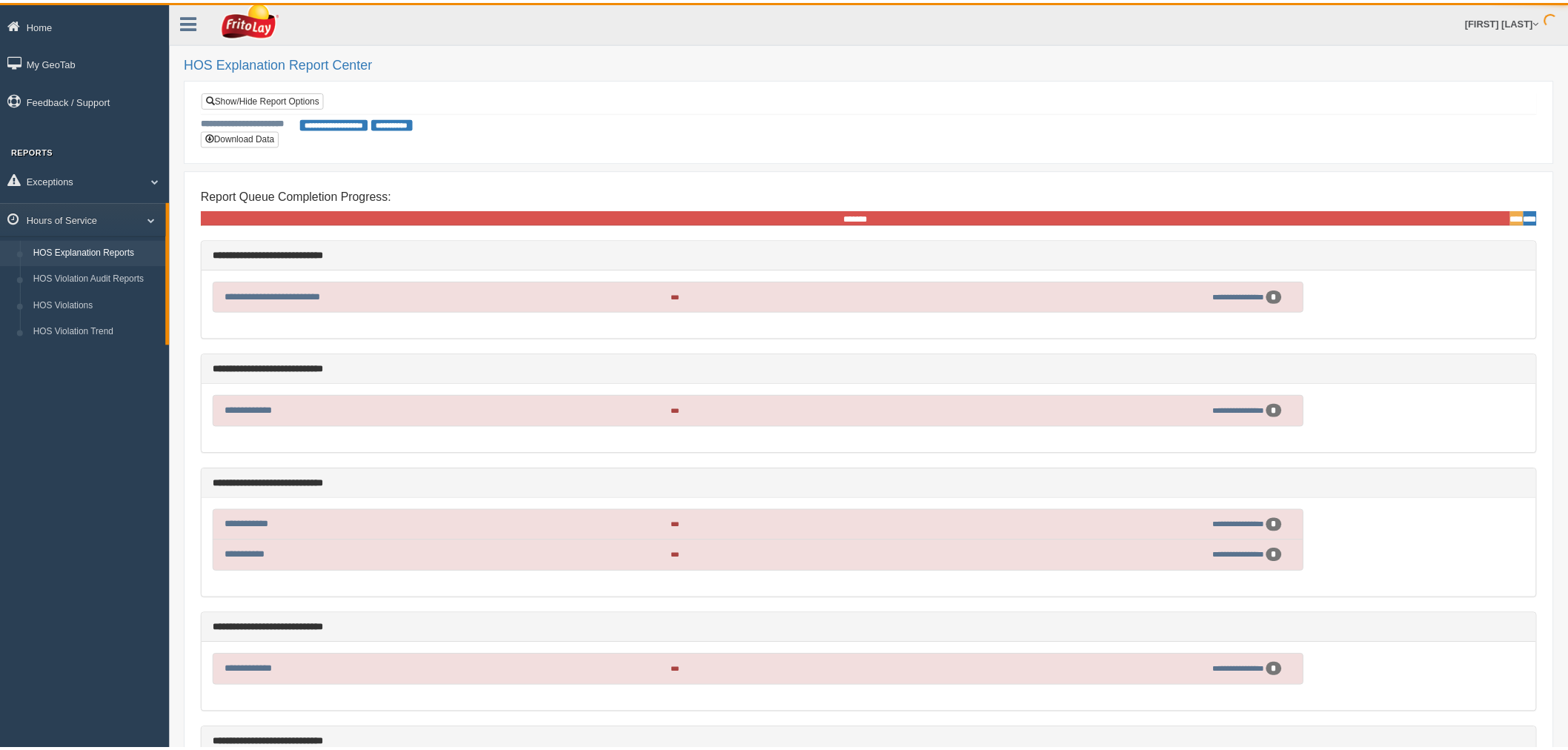 scroll, scrollTop: 0, scrollLeft: 0, axis: both 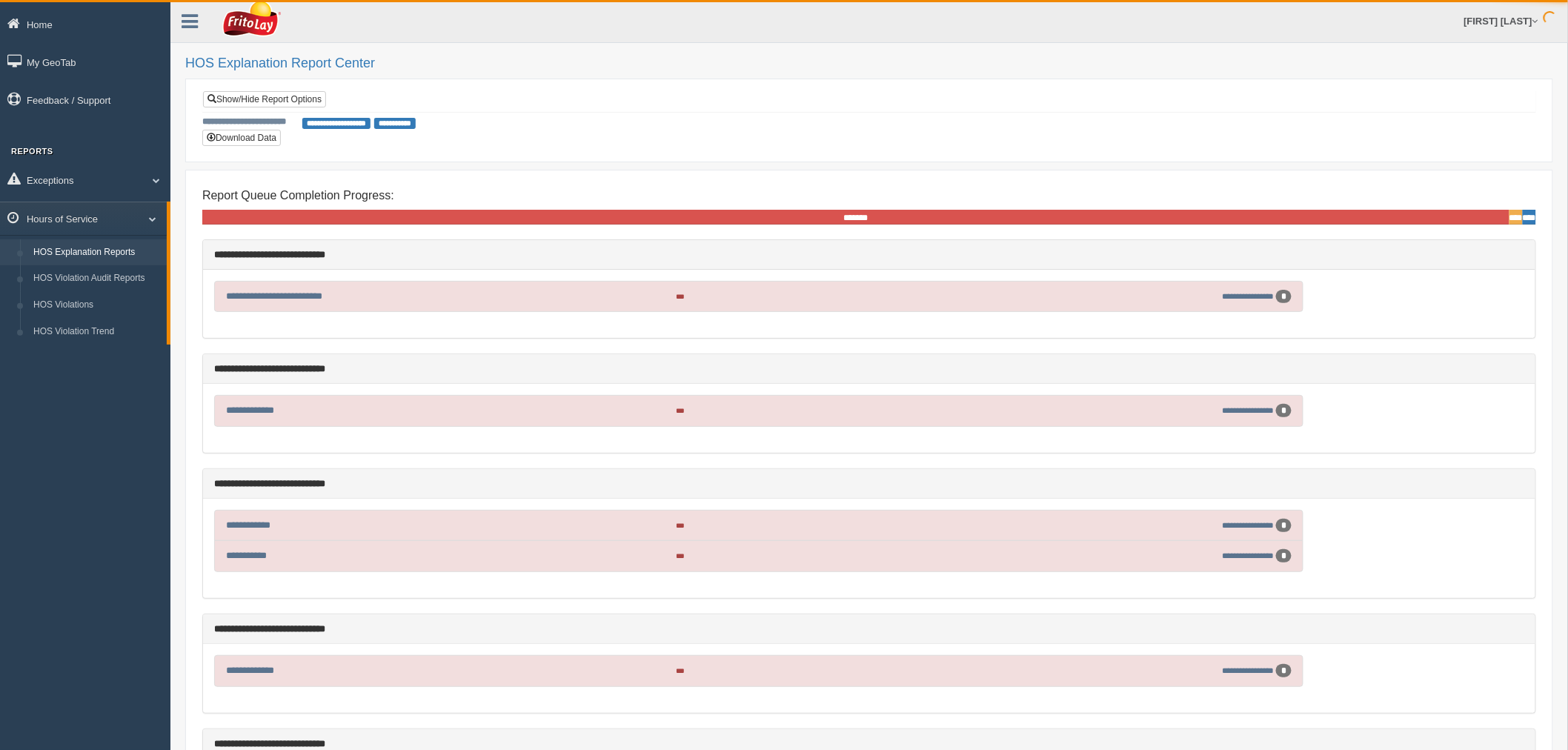 click on "**********" at bounding box center (869, 101) 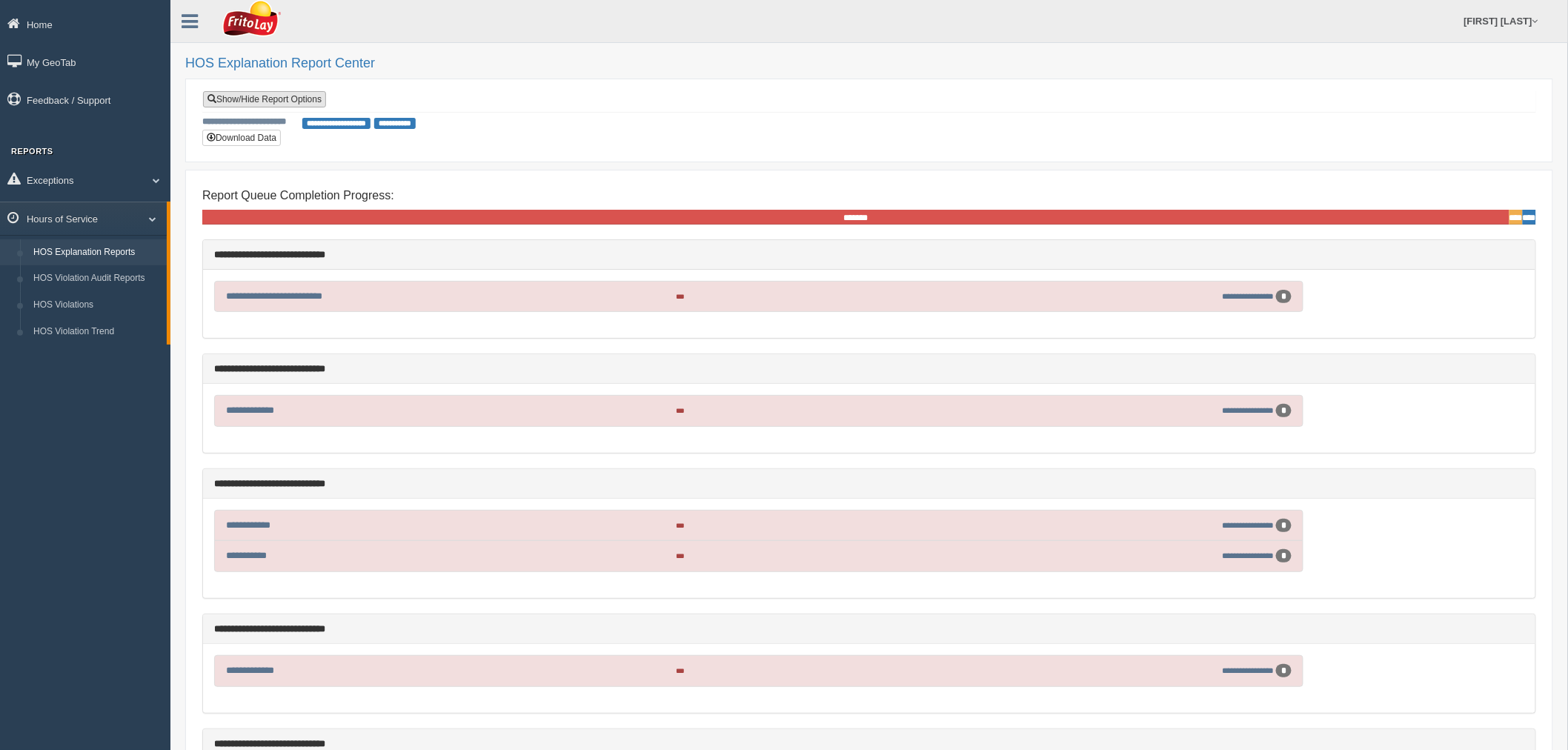 click on "Show/Hide Report Options" at bounding box center (265, 99) 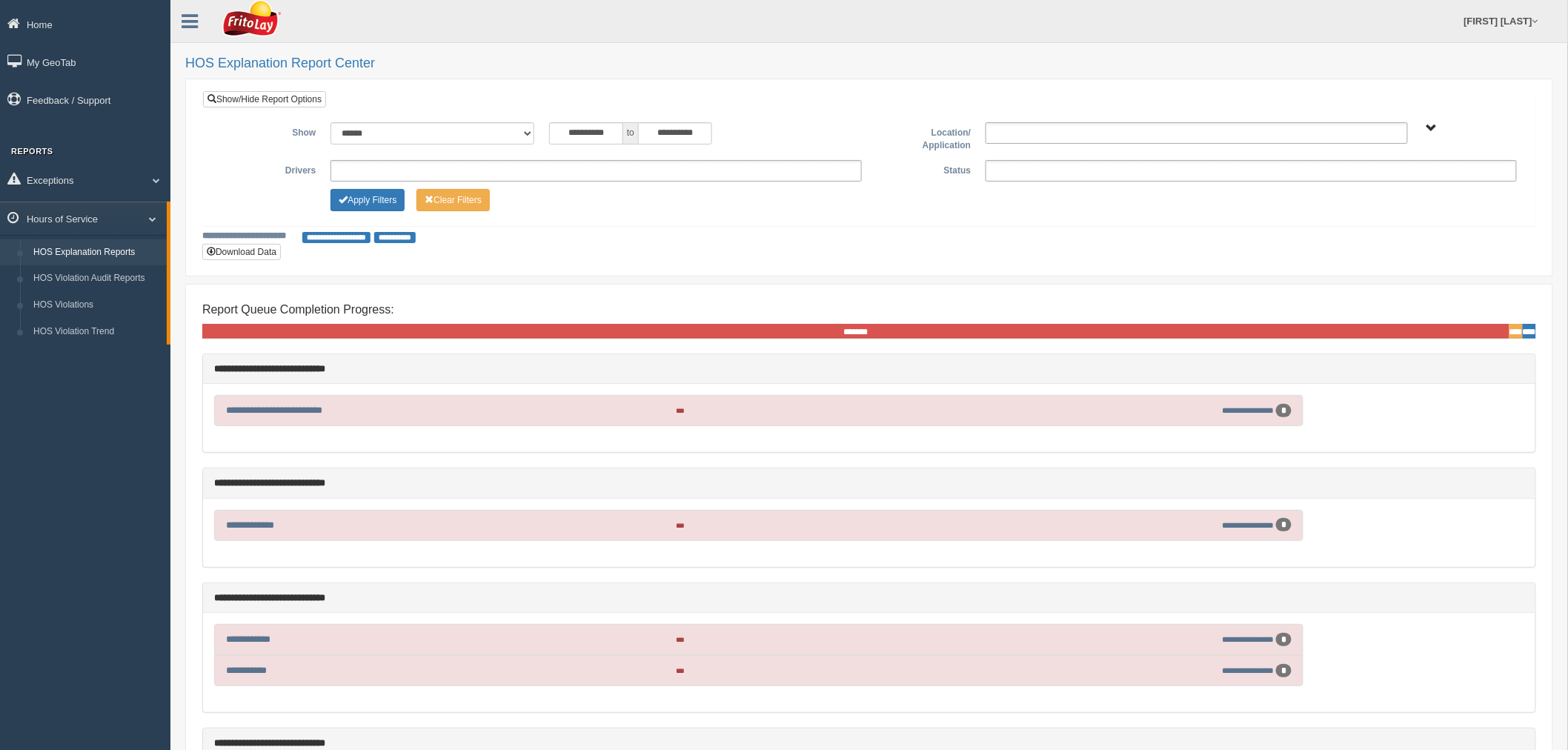 click on "**********" at bounding box center (596, 170) 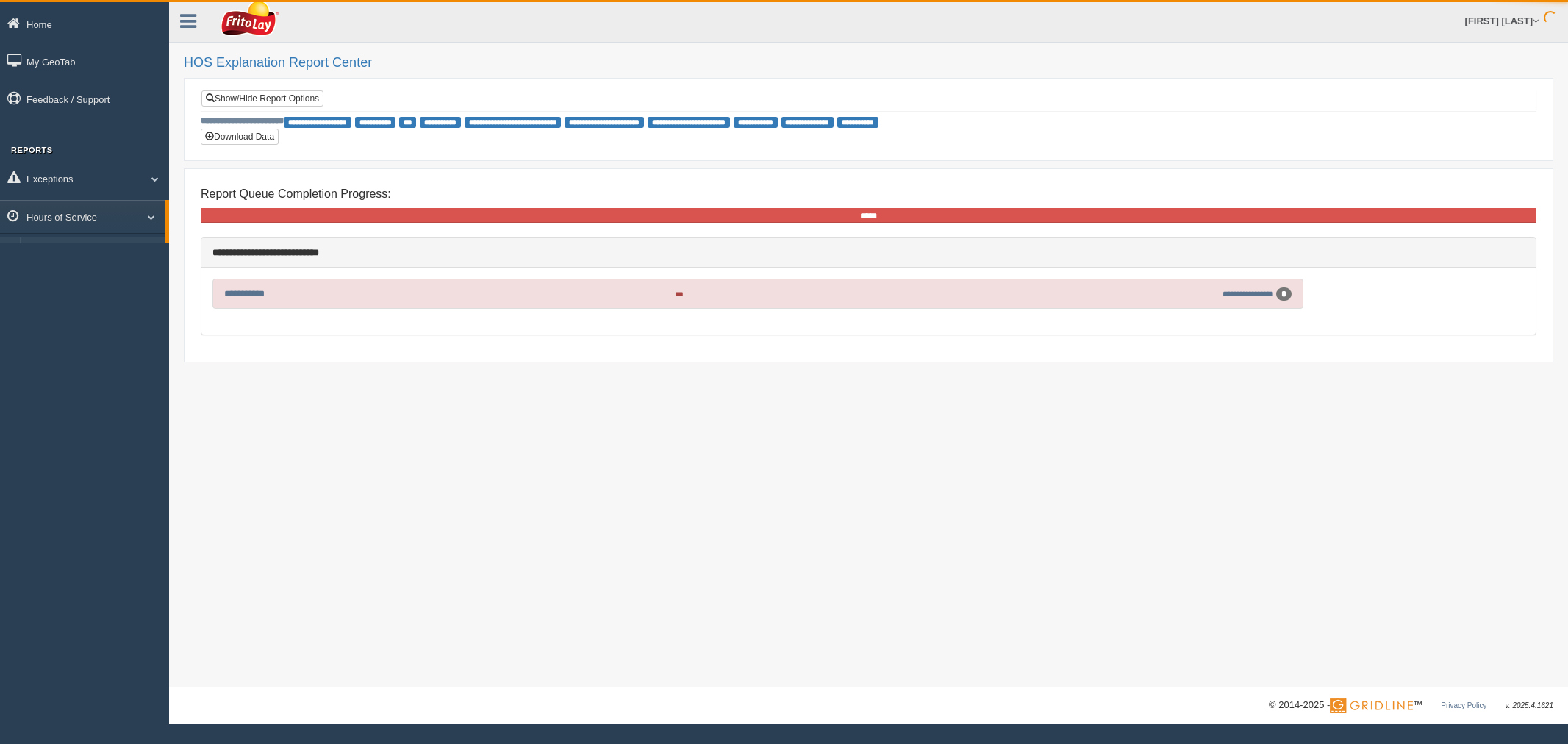 scroll, scrollTop: 0, scrollLeft: 0, axis: both 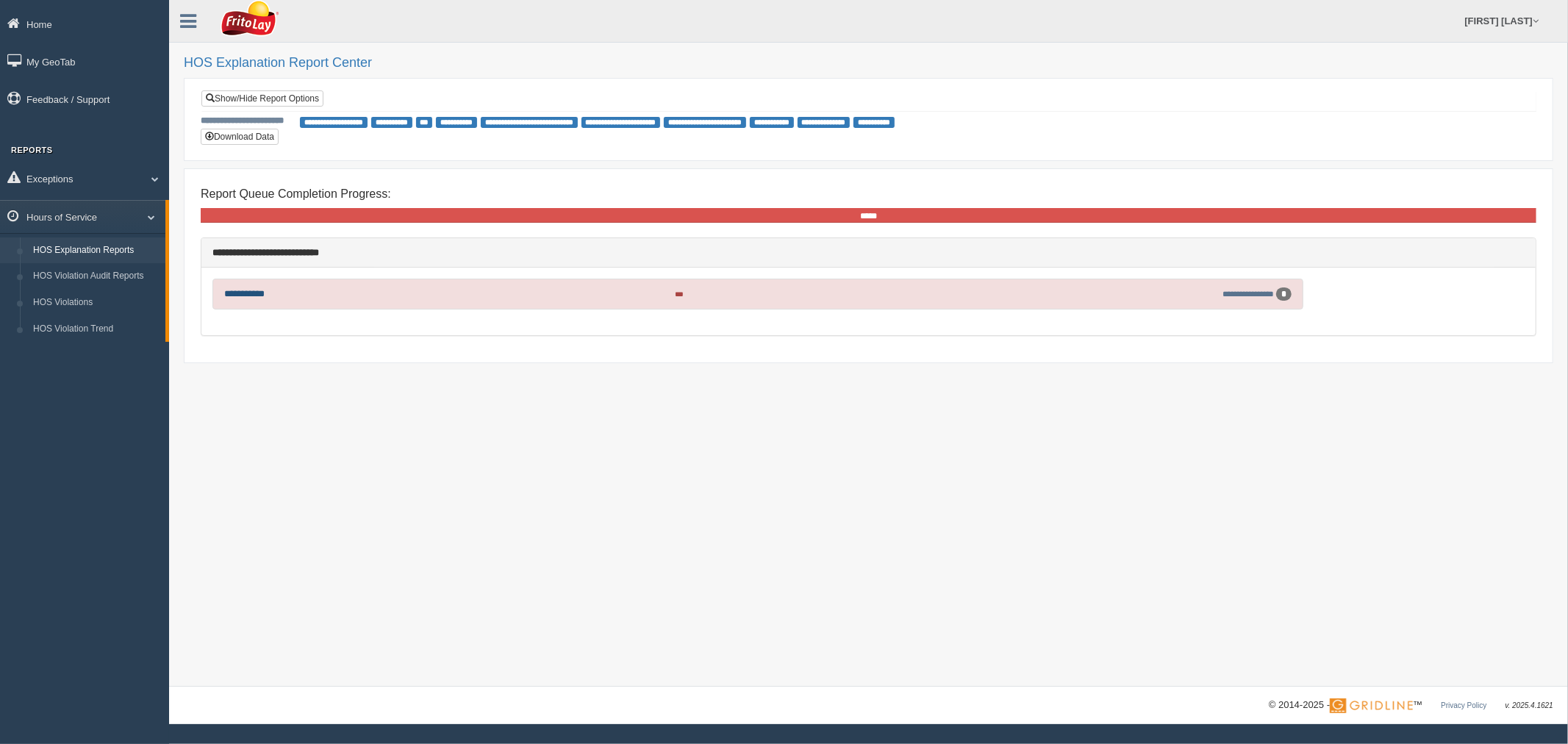 click on "**********" at bounding box center (244, 293) 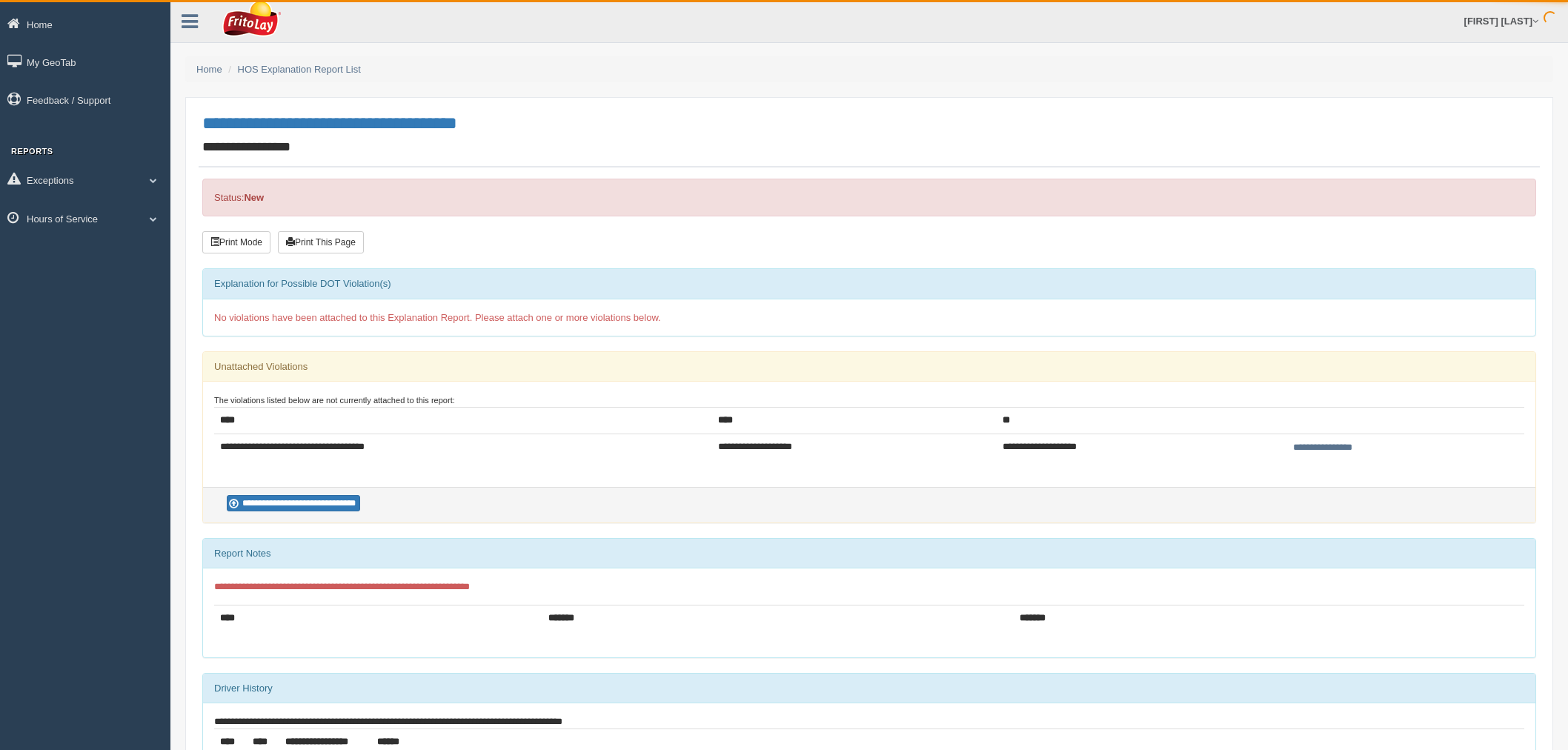 scroll, scrollTop: 0, scrollLeft: 0, axis: both 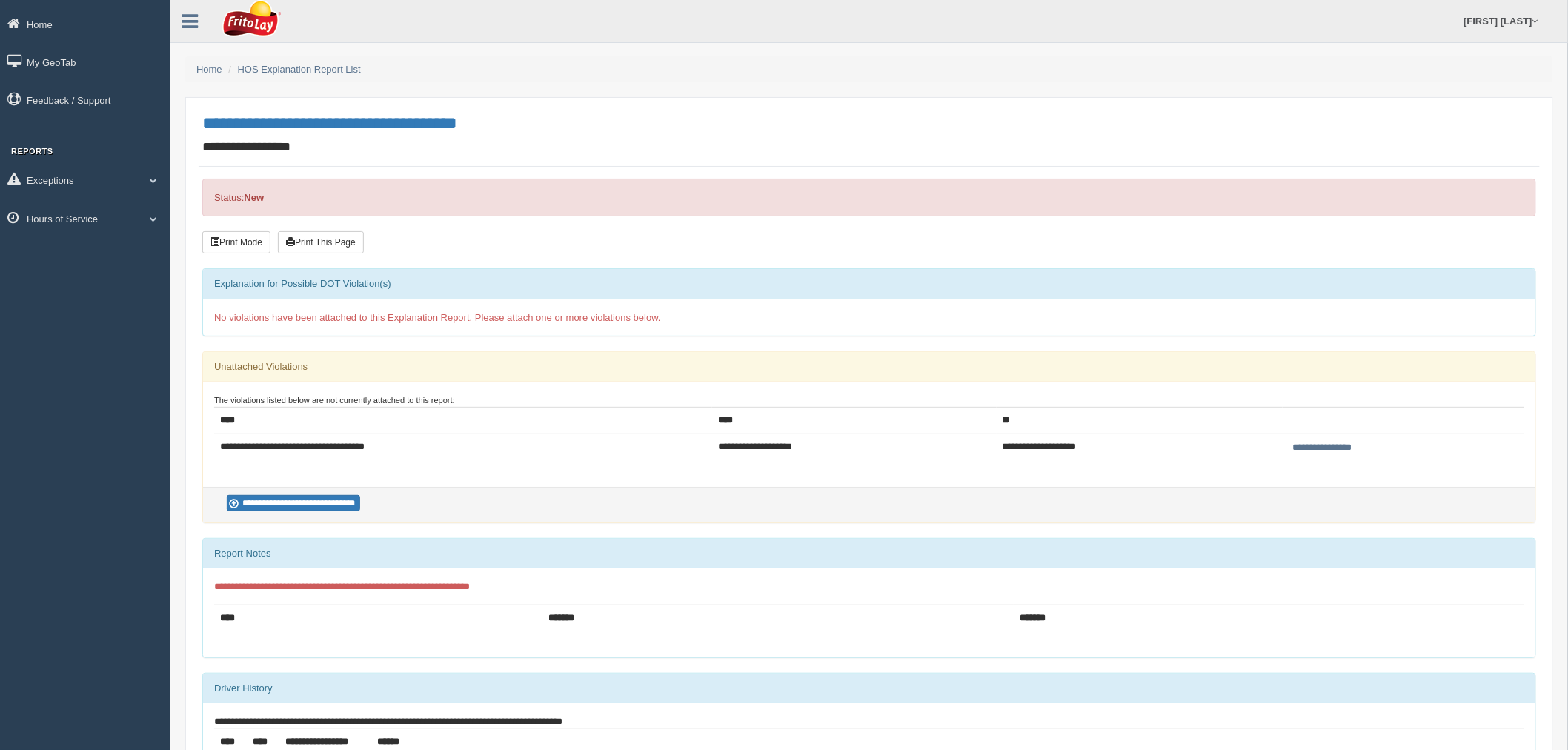 click on "**********" at bounding box center (1323, 448) 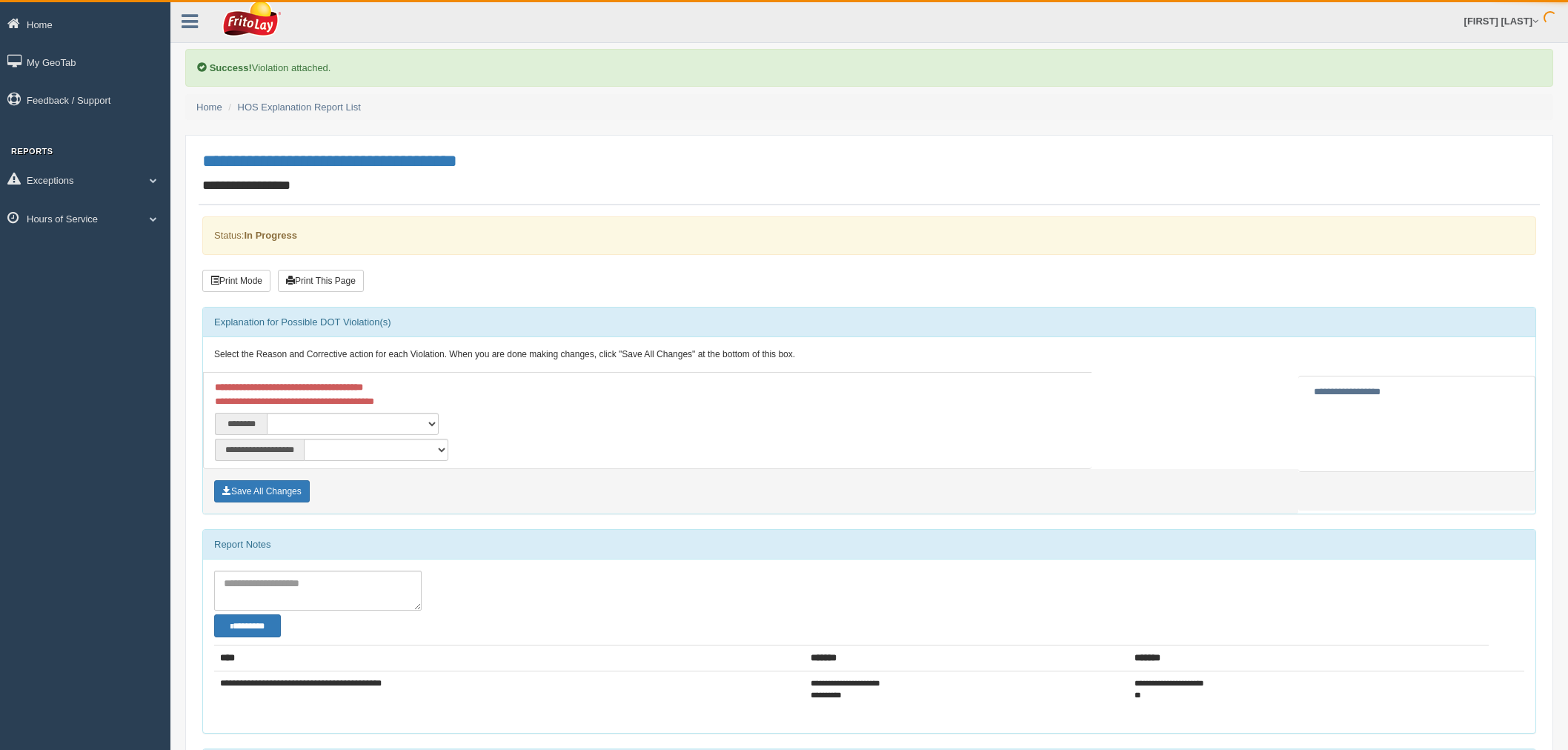 scroll, scrollTop: 0, scrollLeft: 0, axis: both 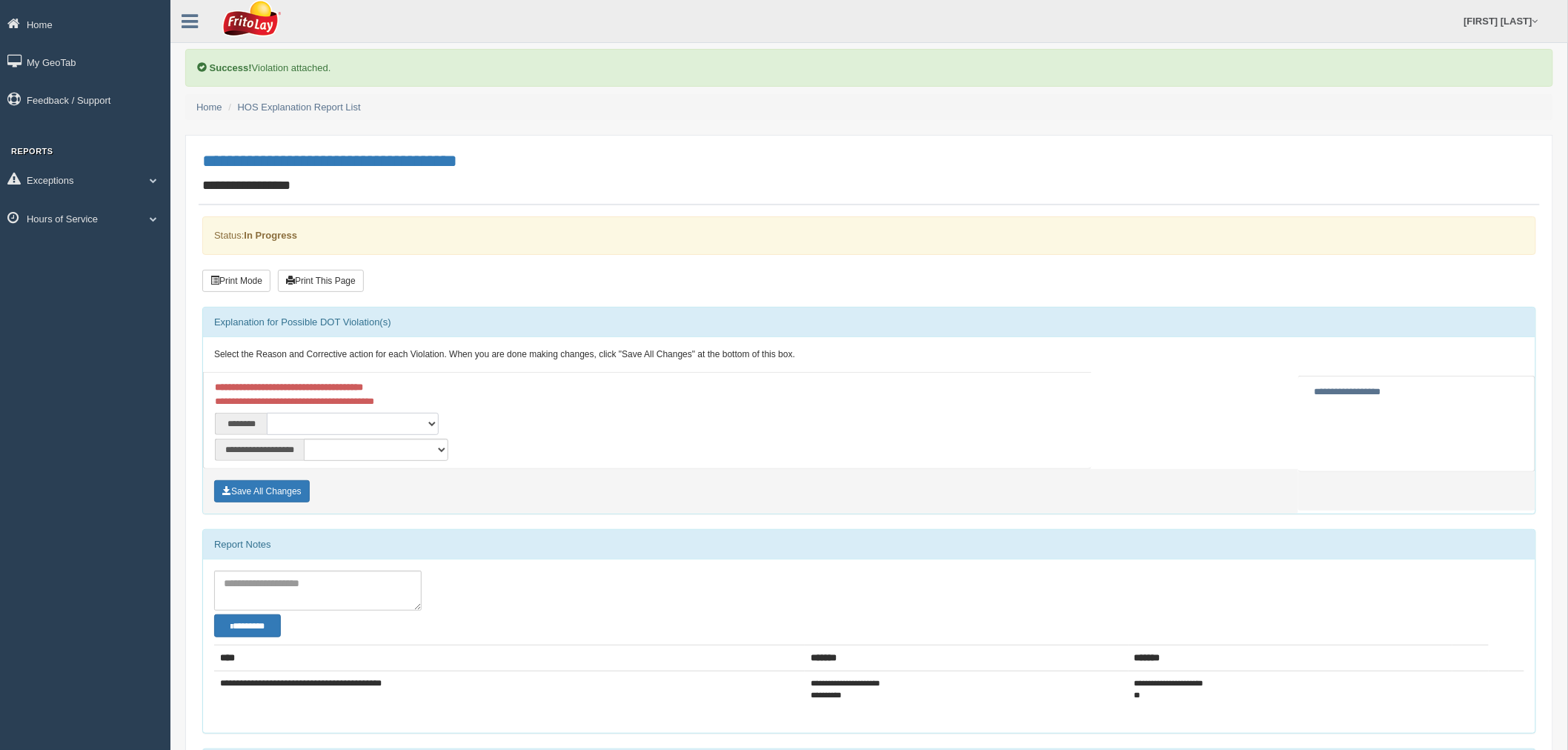 click on "**********" at bounding box center (353, 424) 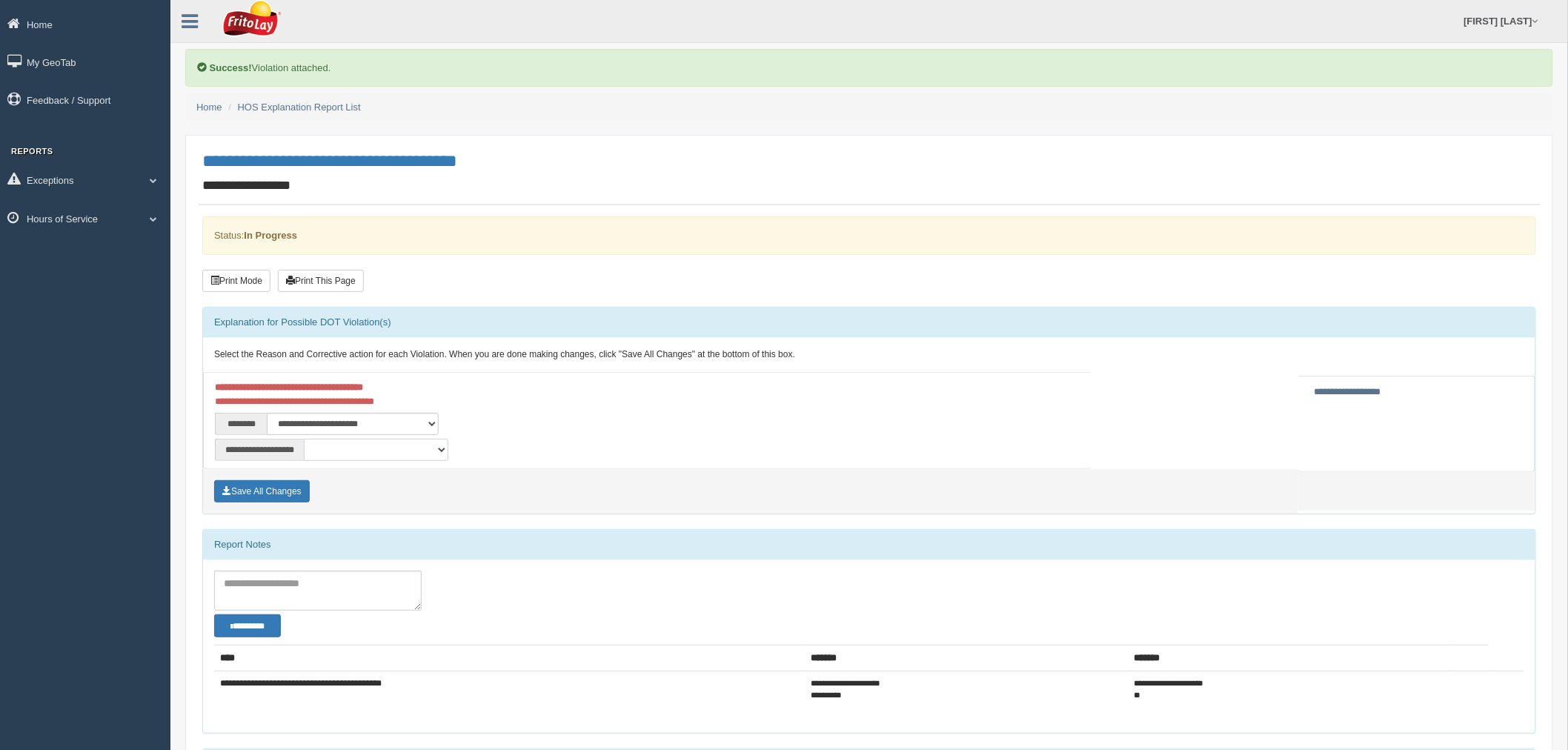 click on "**********" at bounding box center (376, 450) 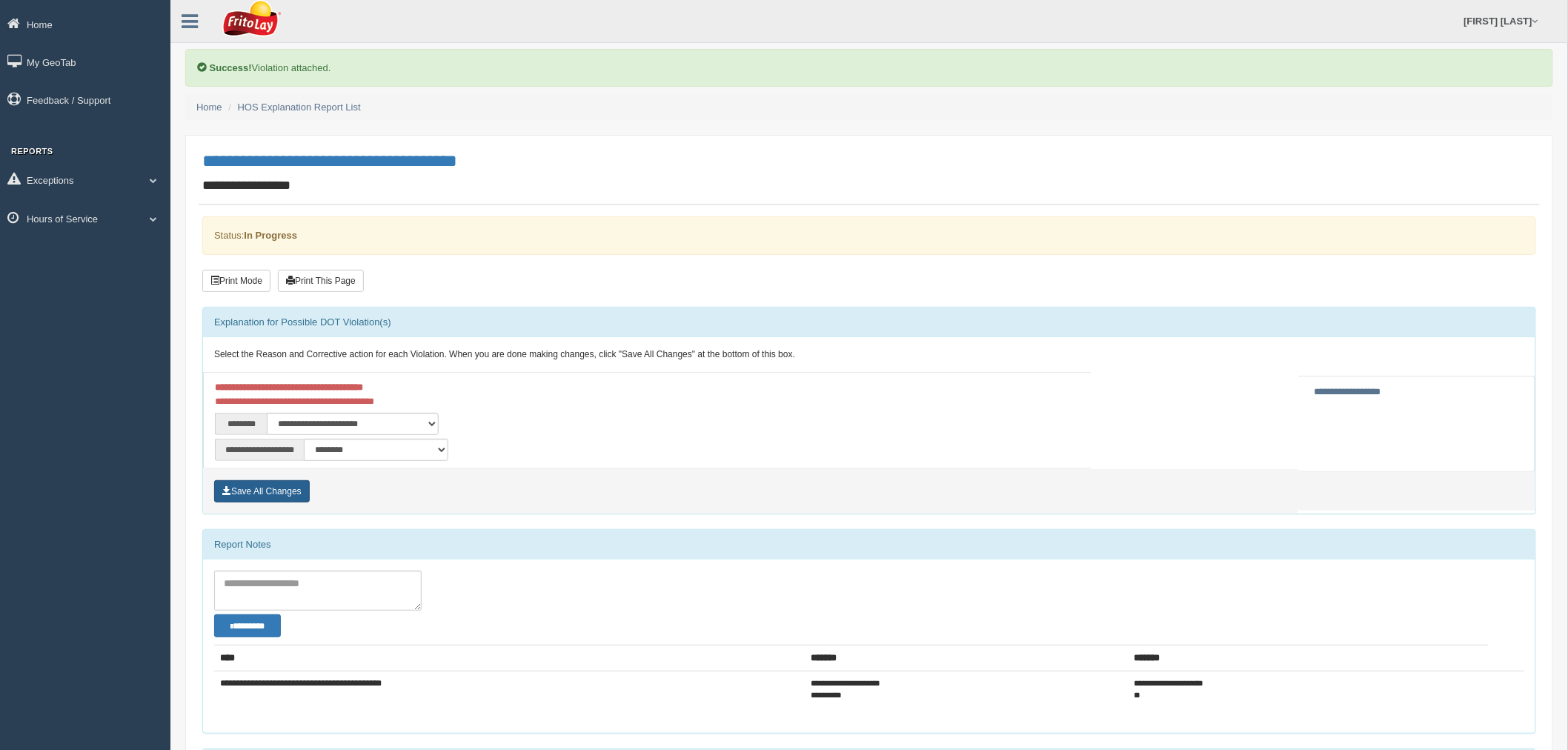 click on "Save All Changes" at bounding box center (262, 491) 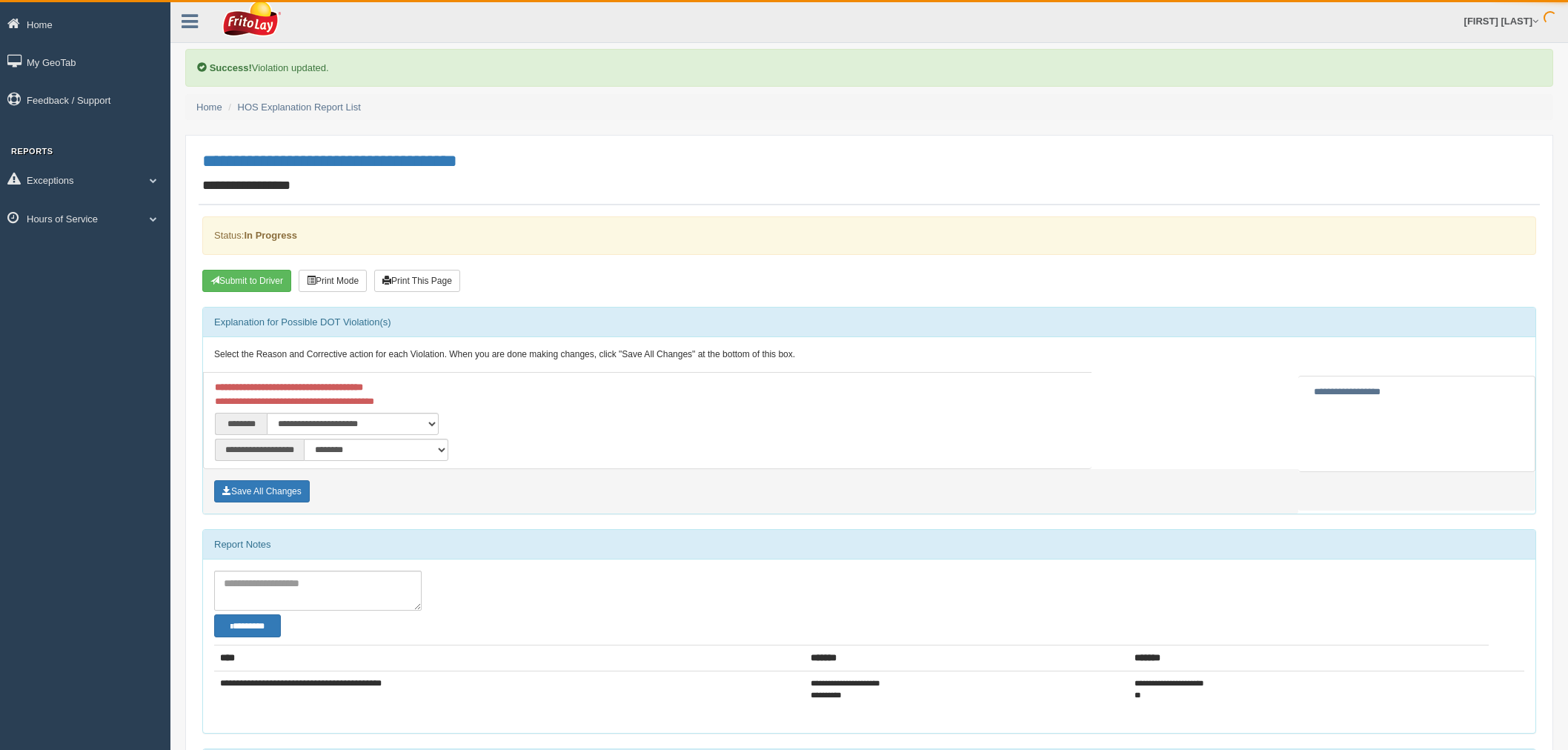 scroll, scrollTop: 0, scrollLeft: 0, axis: both 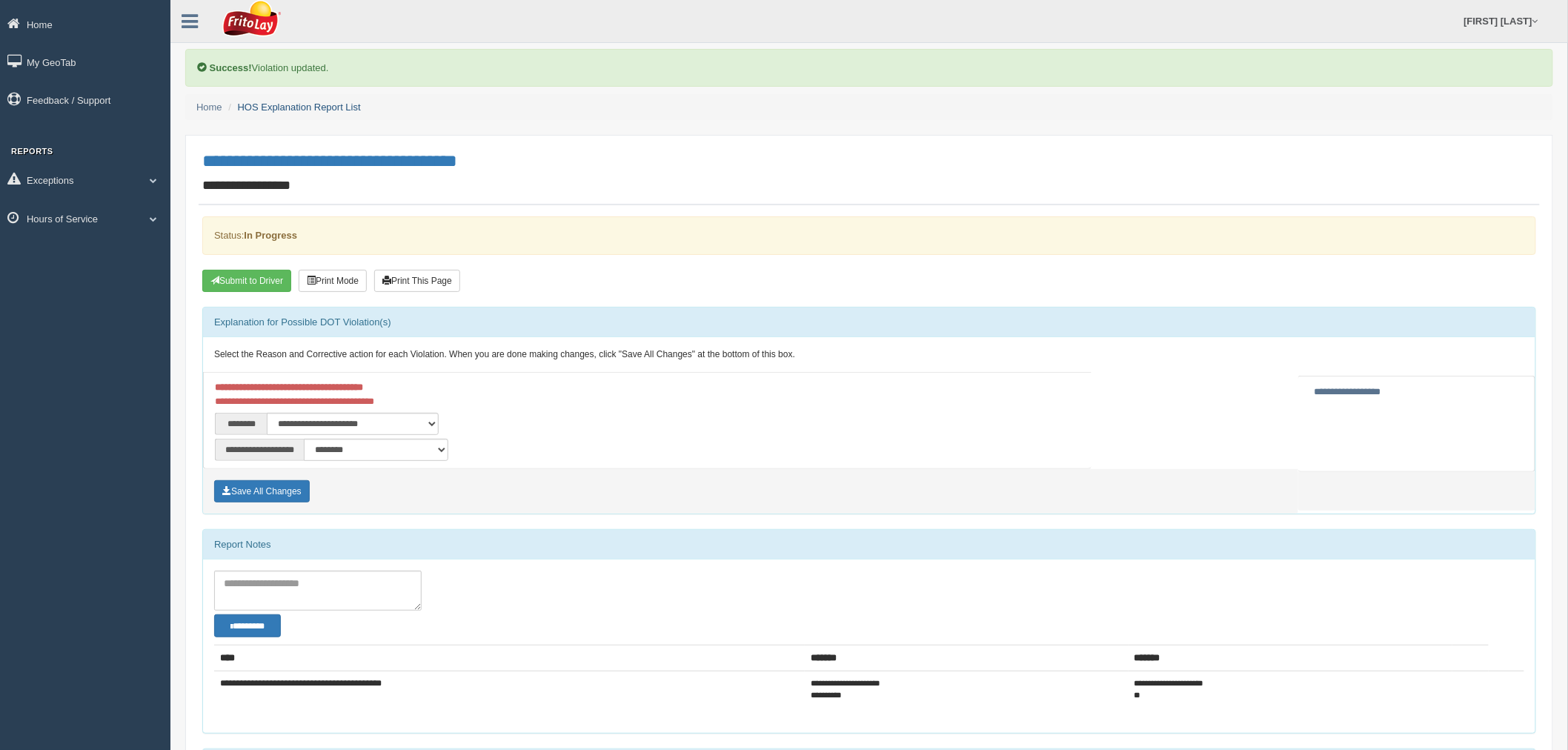click on "HOS Explanation Report List" at bounding box center [299, 107] 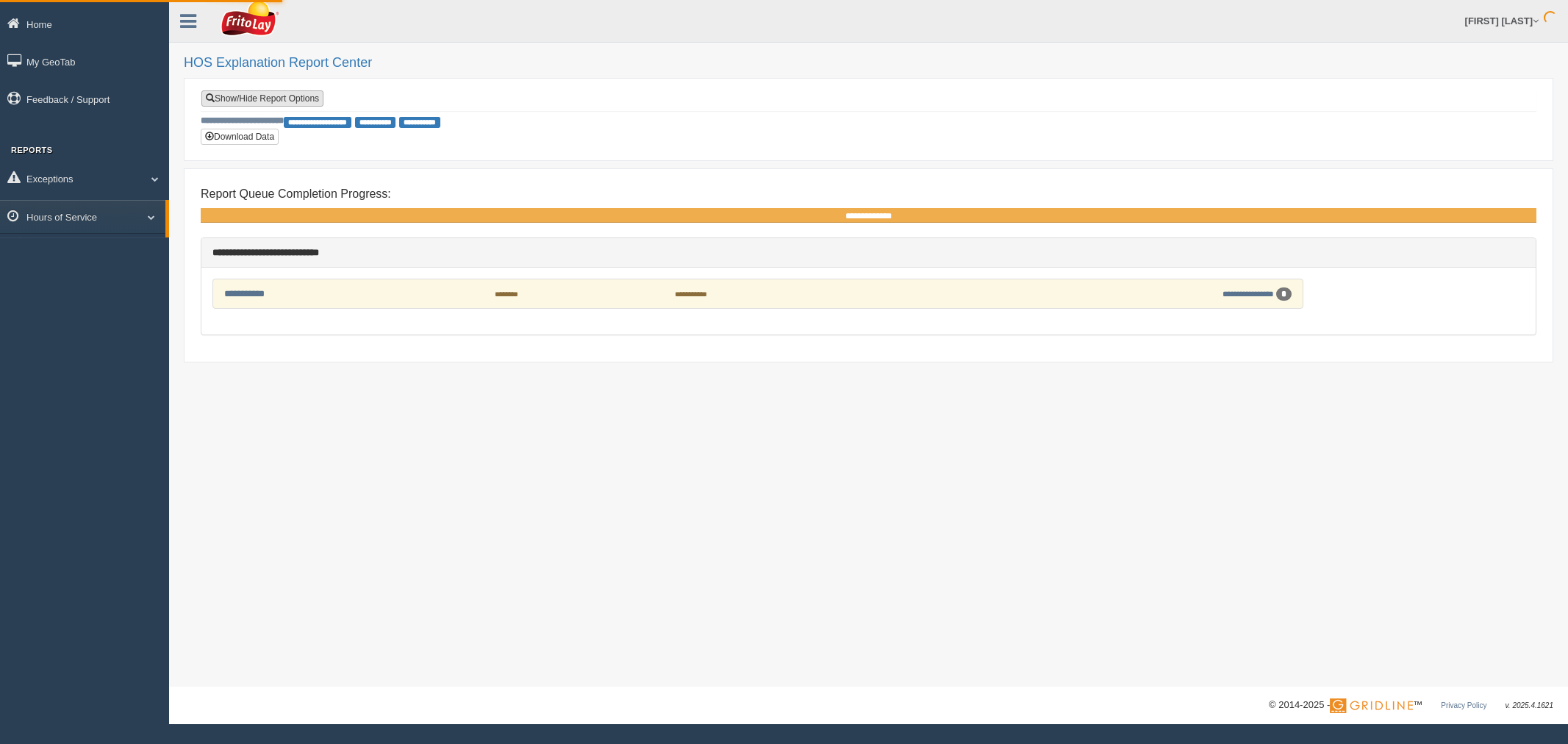 scroll, scrollTop: 0, scrollLeft: 0, axis: both 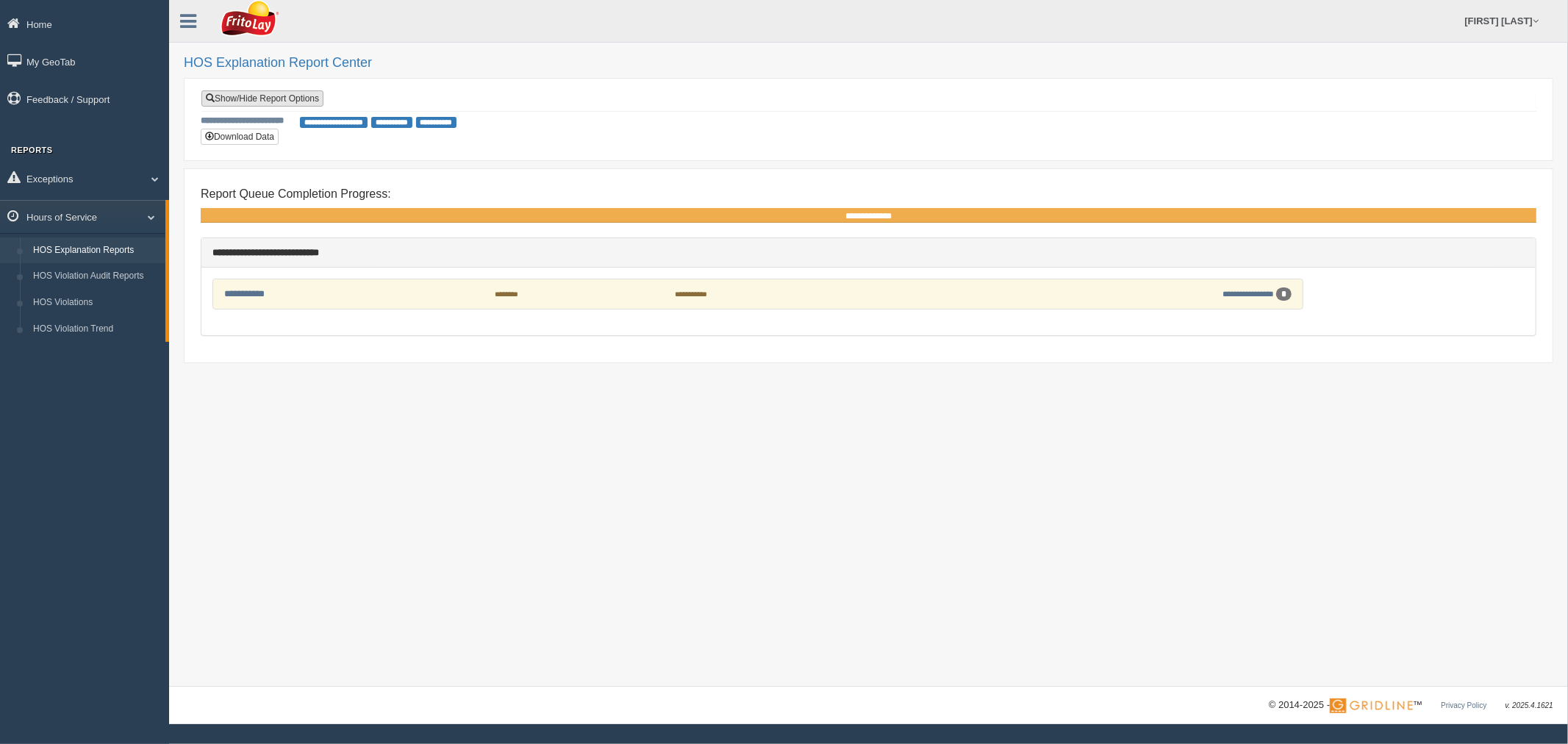 click on "Show/Hide Report Options" at bounding box center [262, 99] 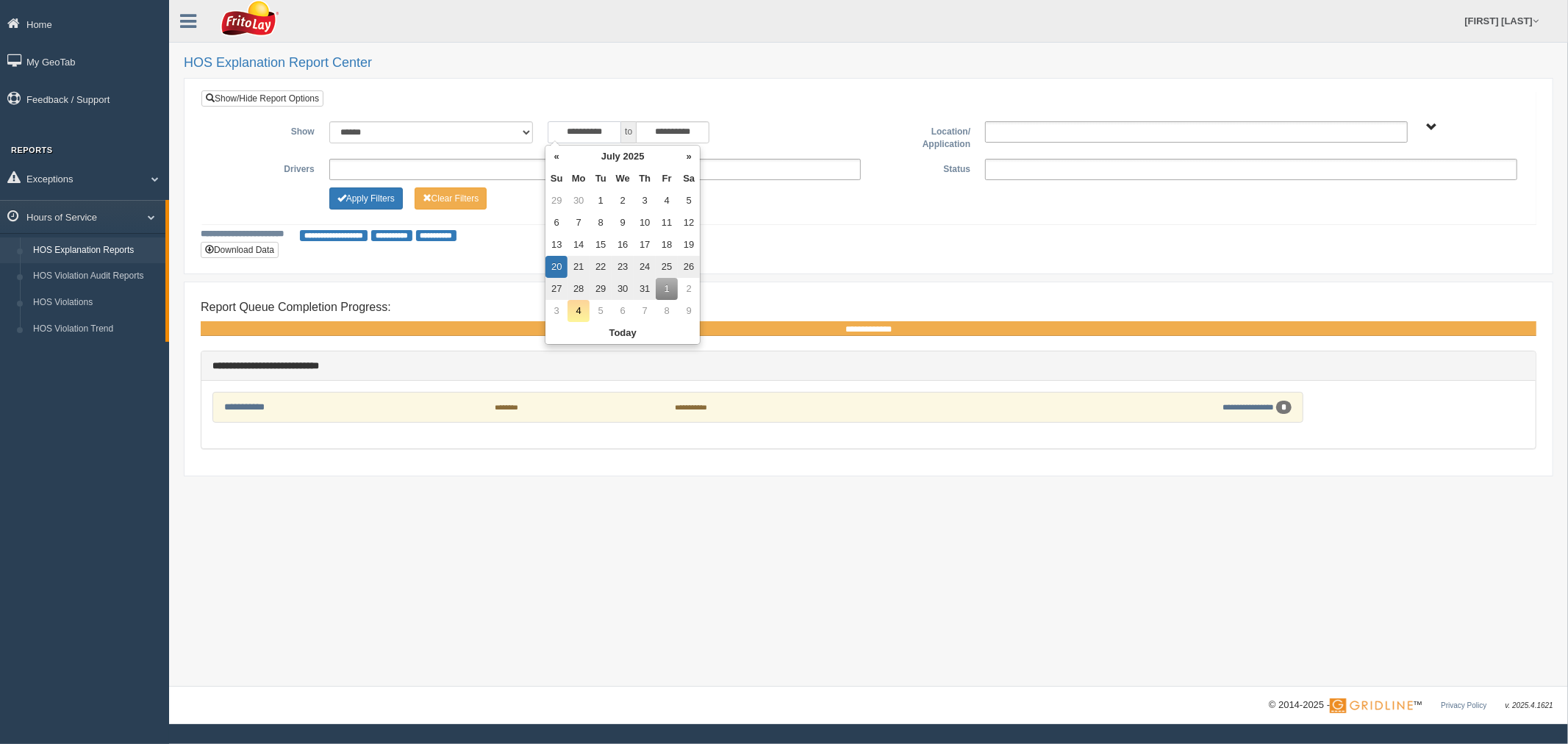 click on "**********" at bounding box center (584, 132) 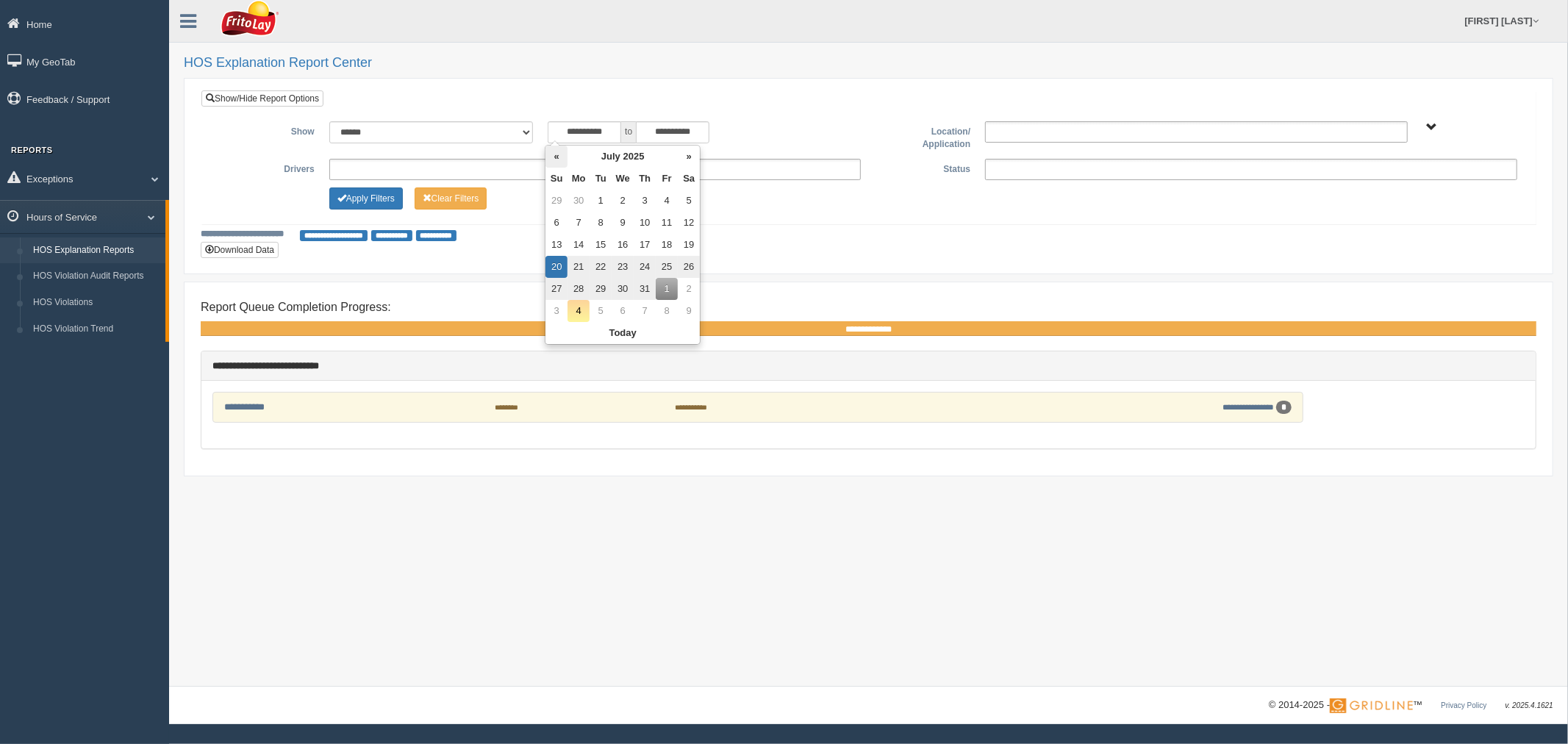 click on "«" at bounding box center [556, 157] 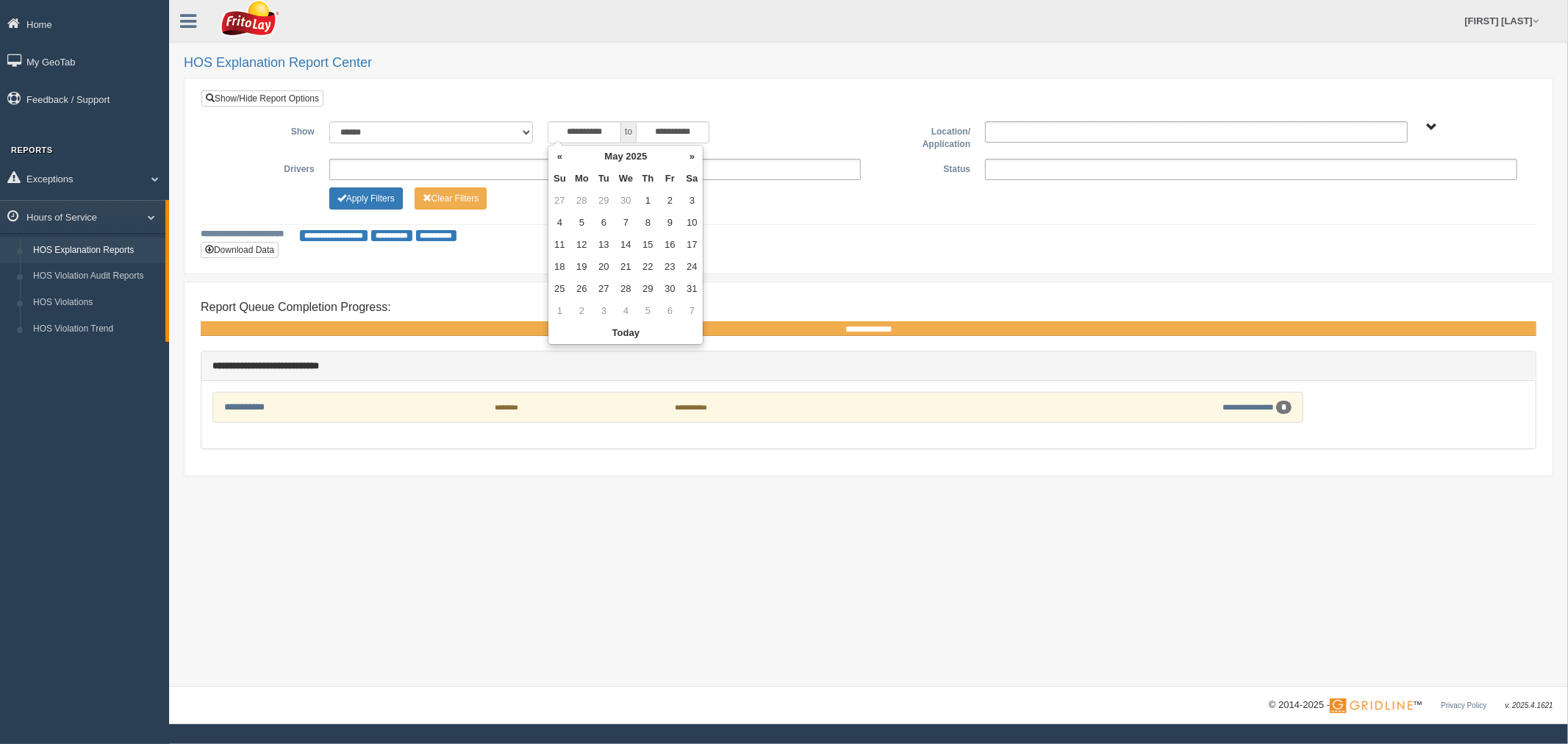 click on "«" at bounding box center (559, 157) 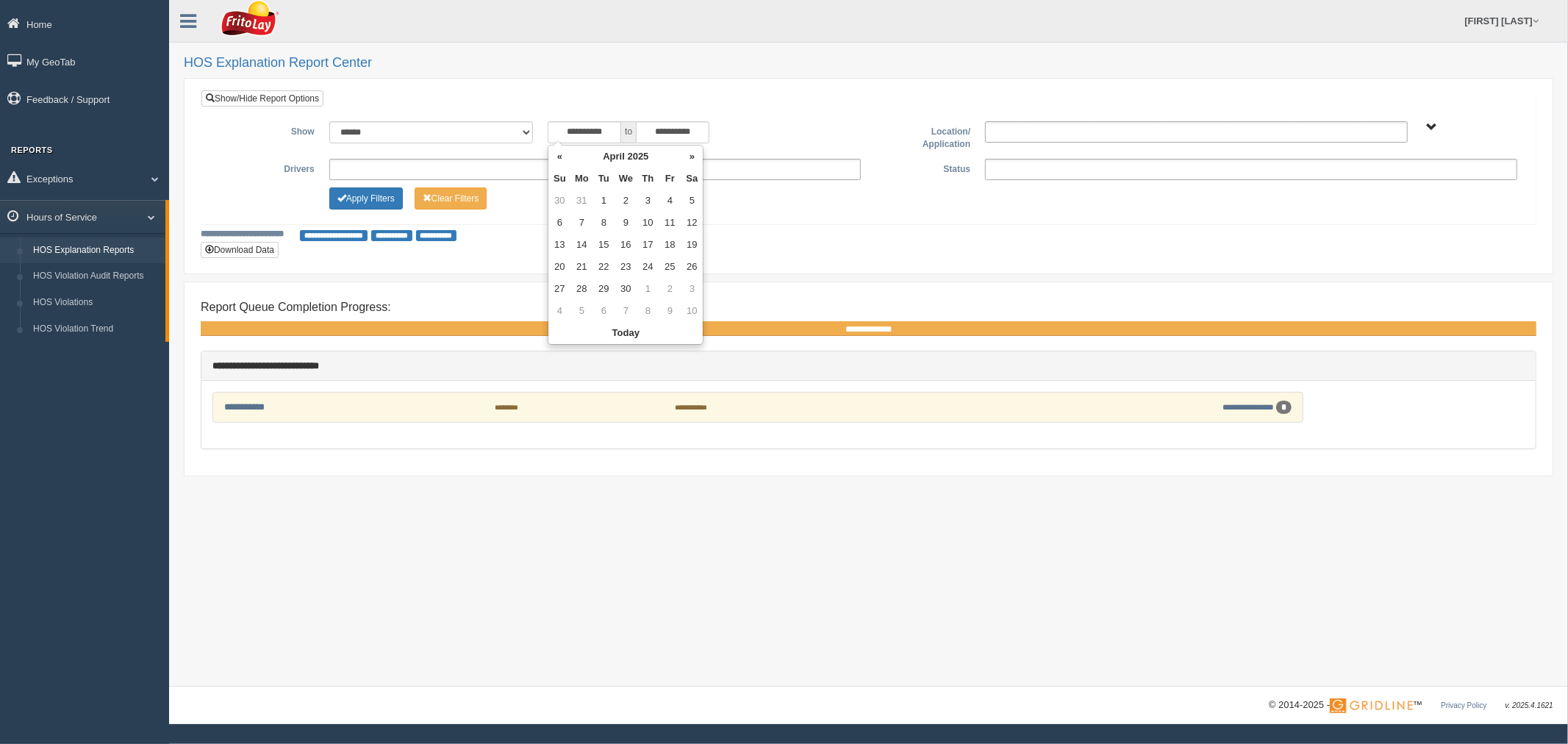 click on "«" at bounding box center [559, 157] 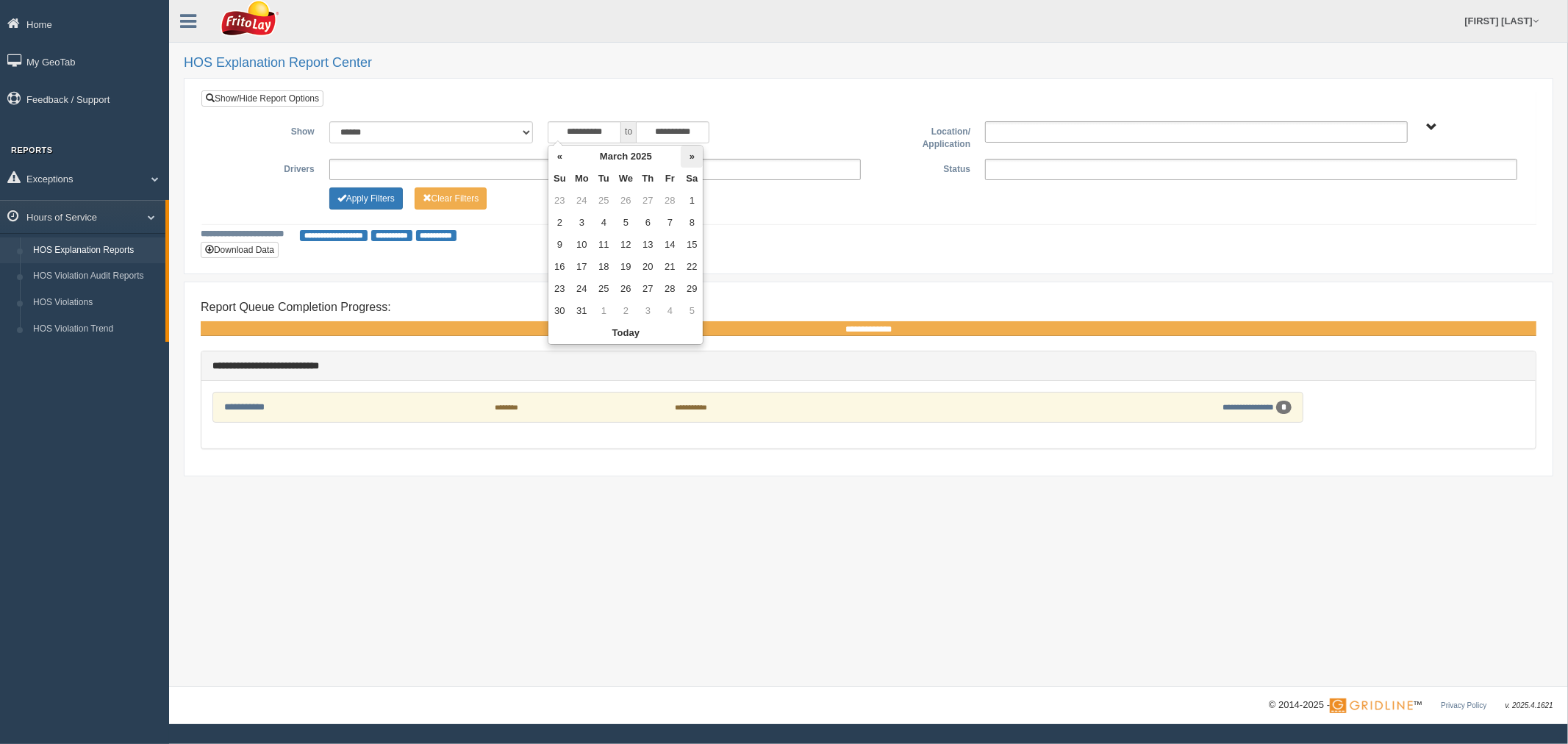 click on "»" at bounding box center [692, 157] 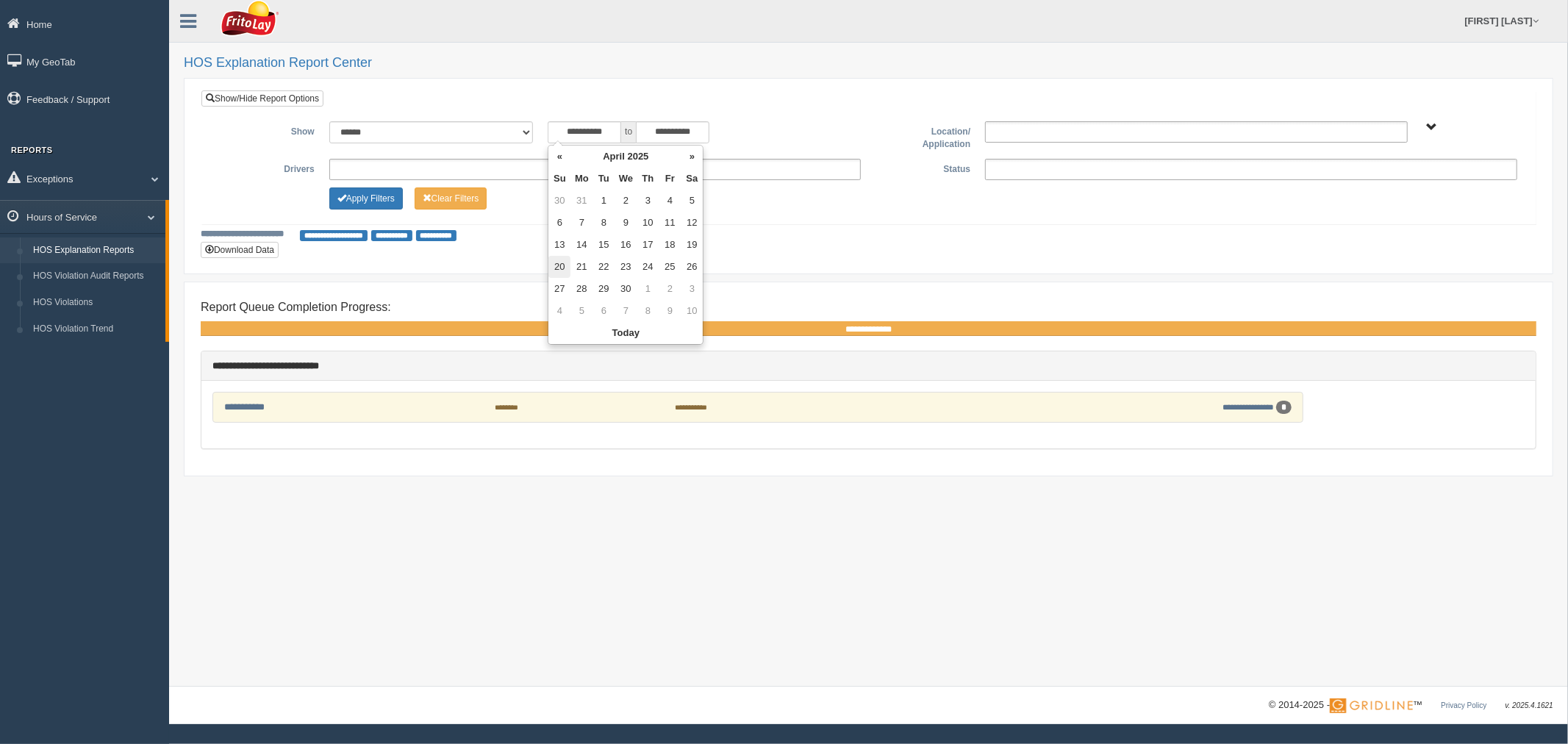click on "20" at bounding box center [559, 267] 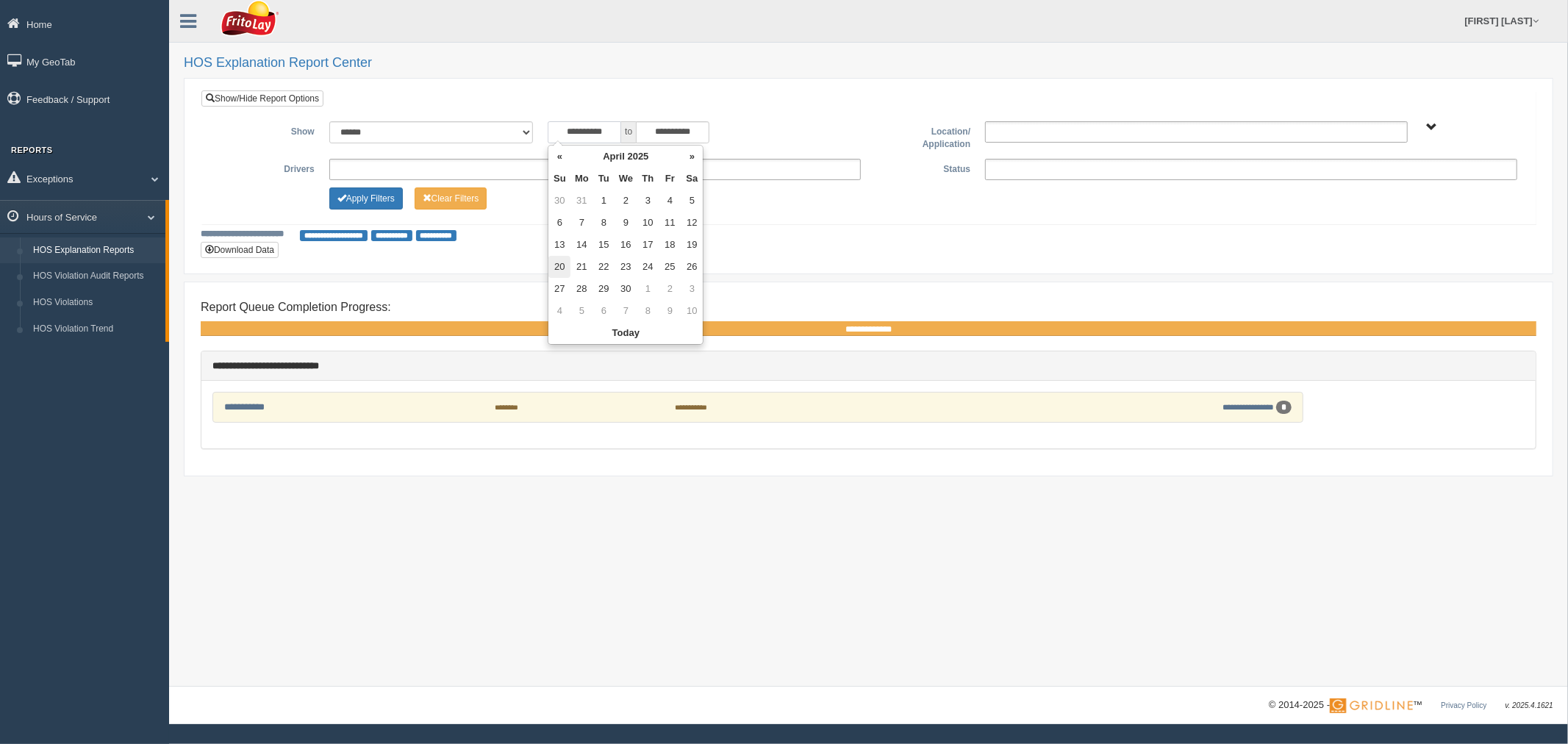 type on "**********" 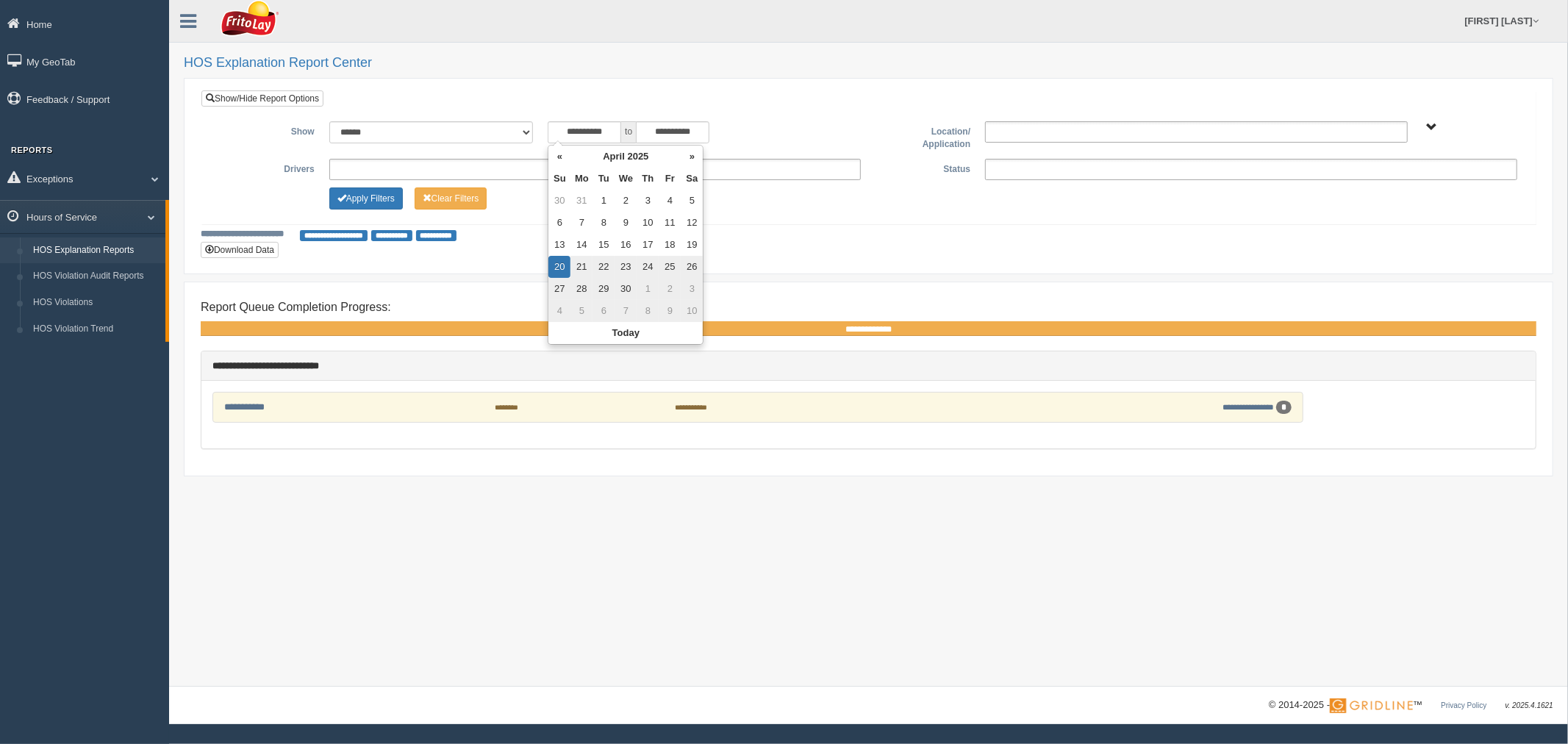 click on "**********" at bounding box center (595, 169) 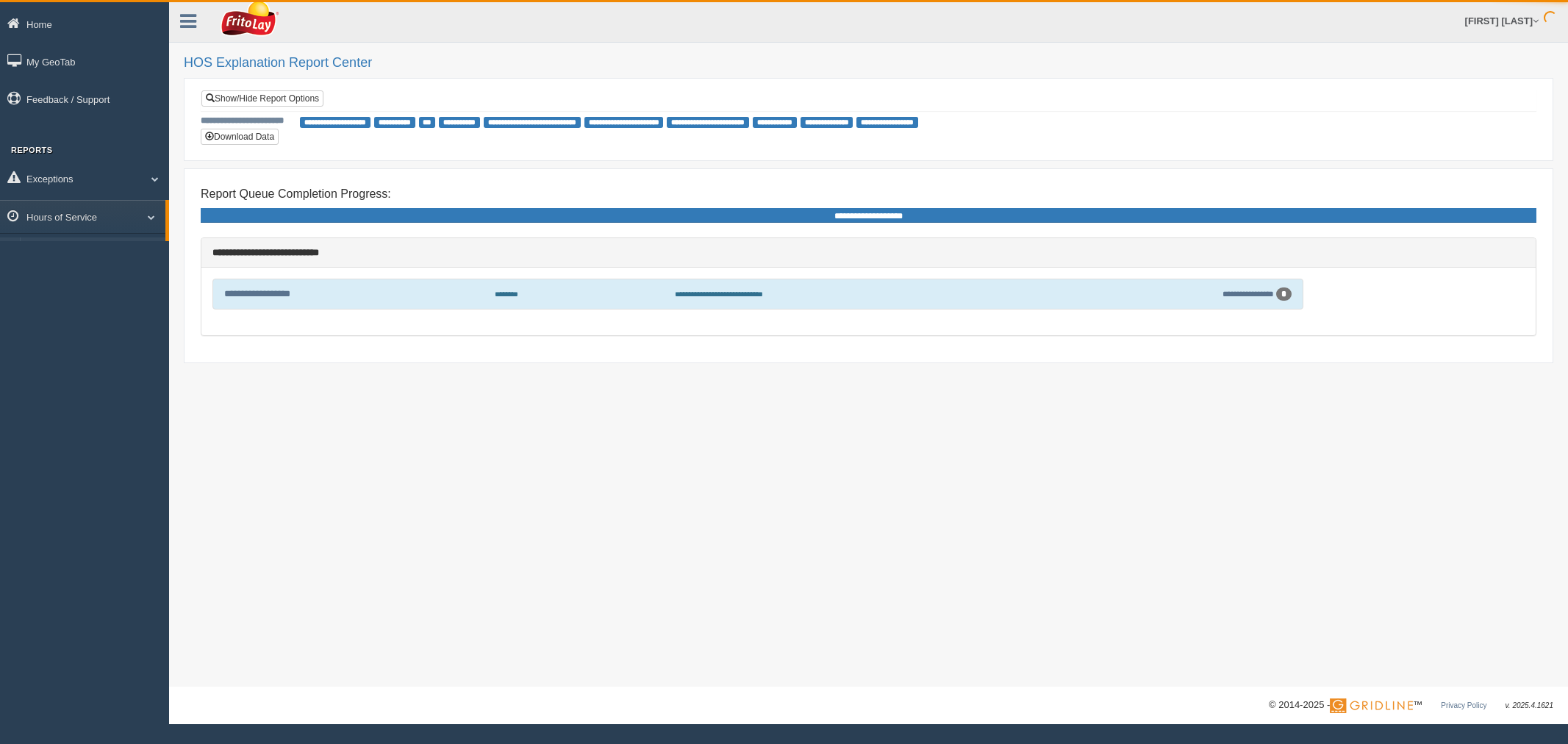 scroll, scrollTop: 0, scrollLeft: 0, axis: both 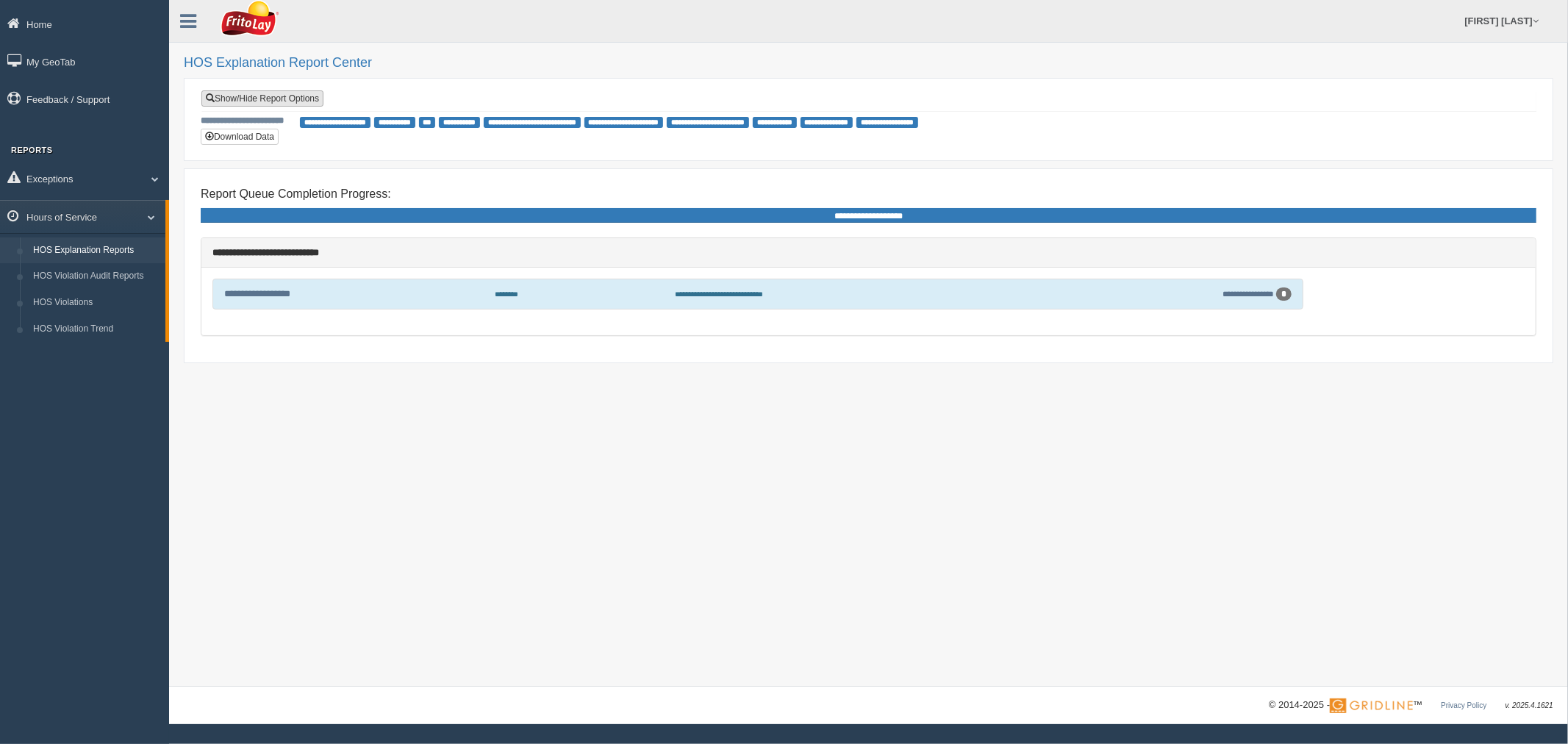 click on "Show/Hide Report Options" at bounding box center (262, 99) 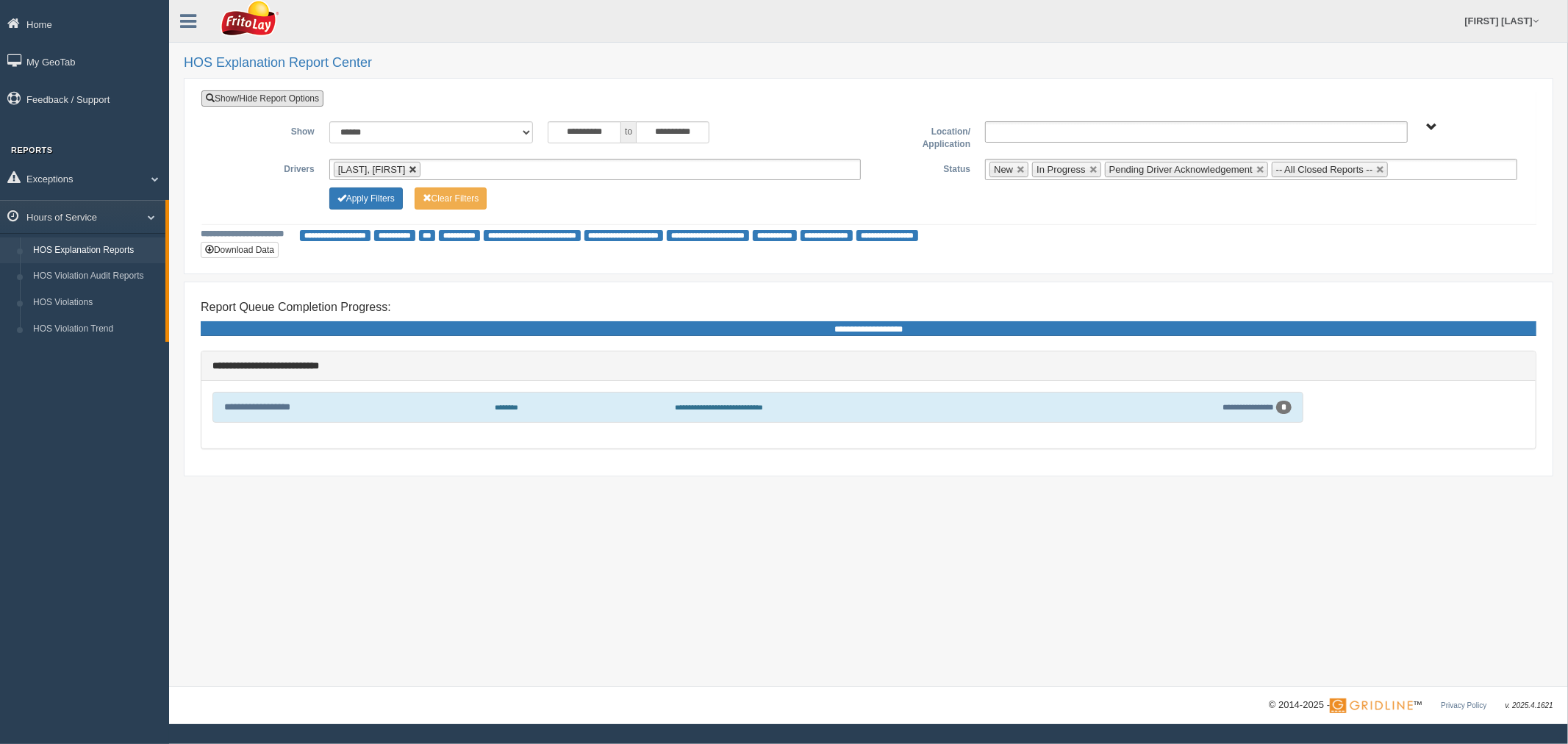 click at bounding box center (413, 170) 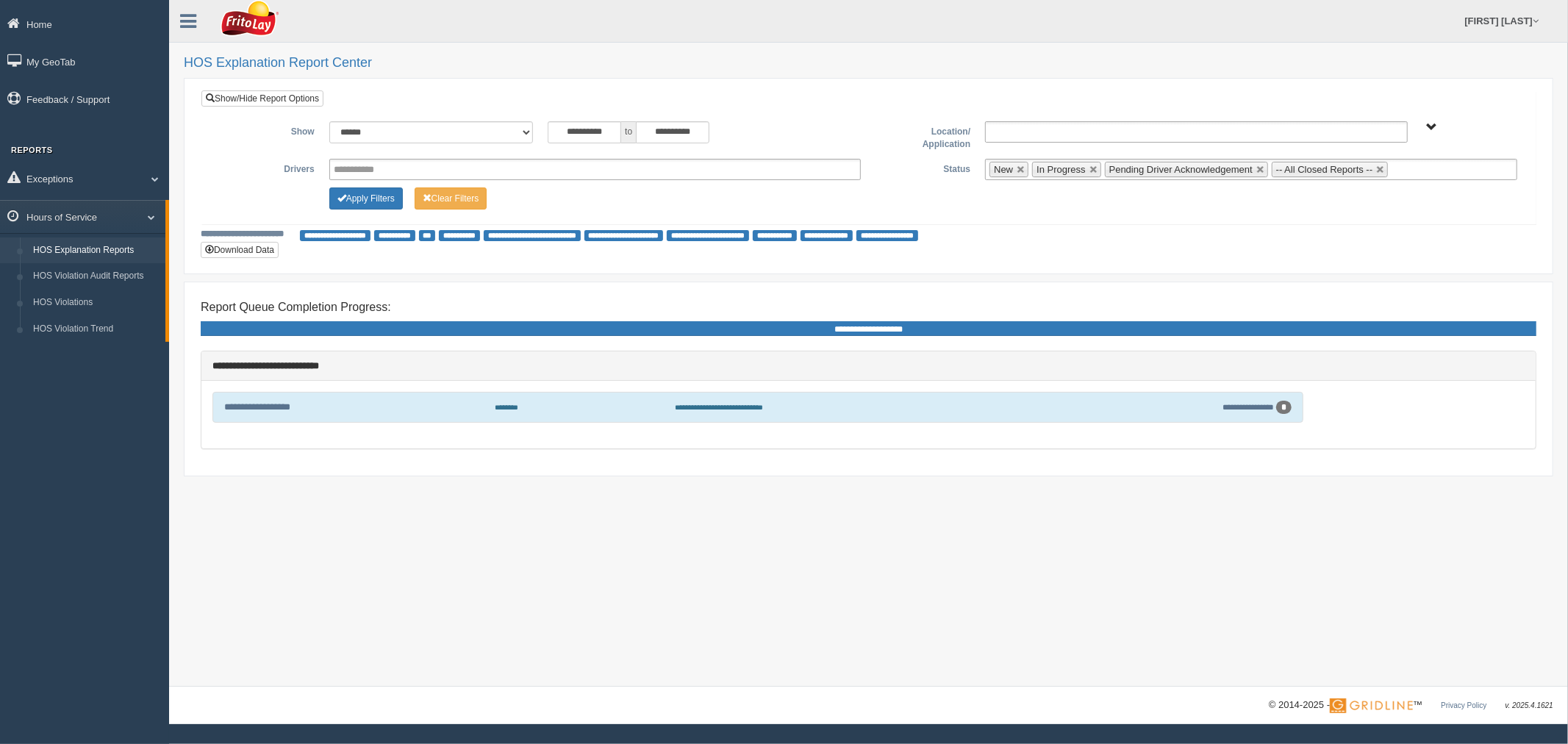 click on "**********" at bounding box center (595, 169) 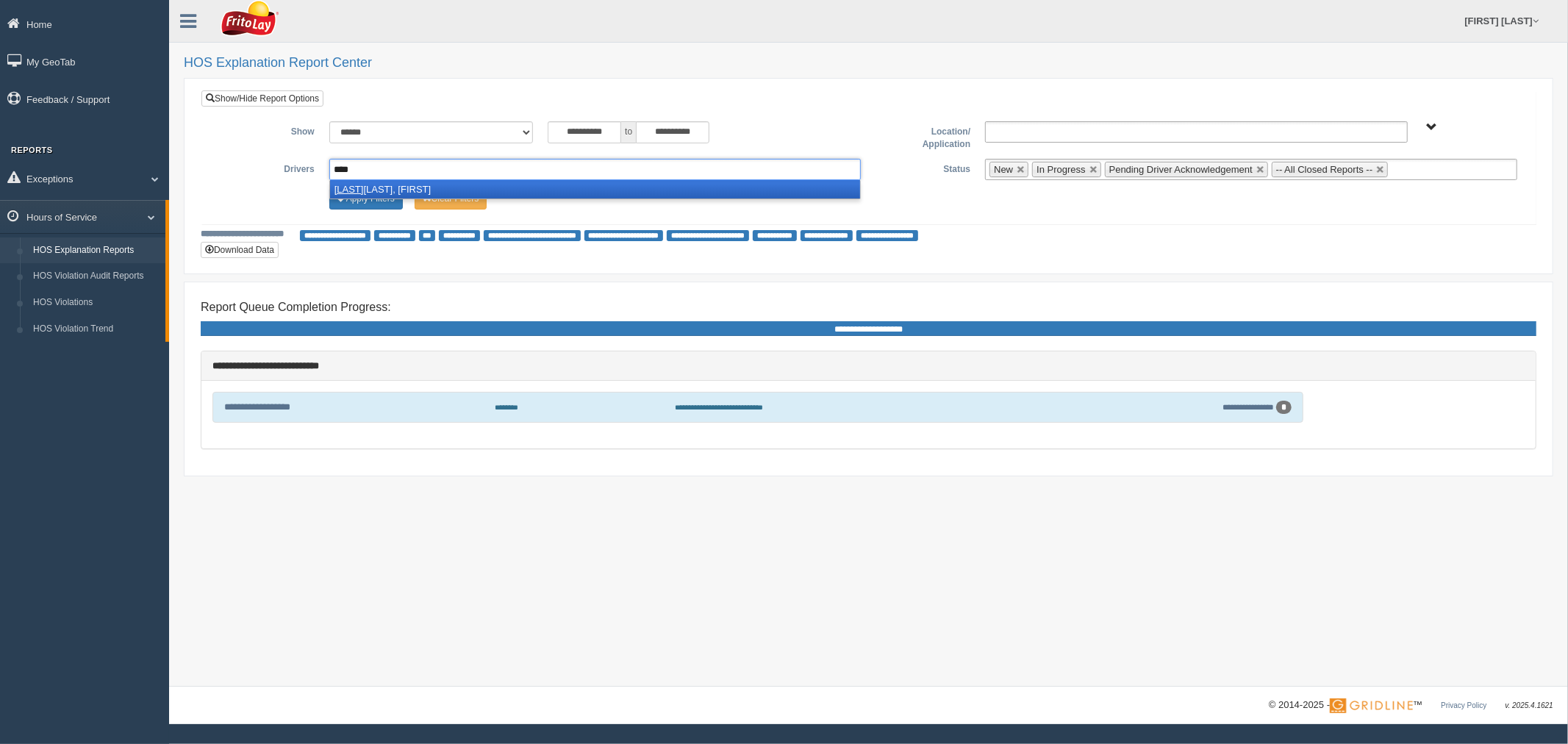 type on "****" 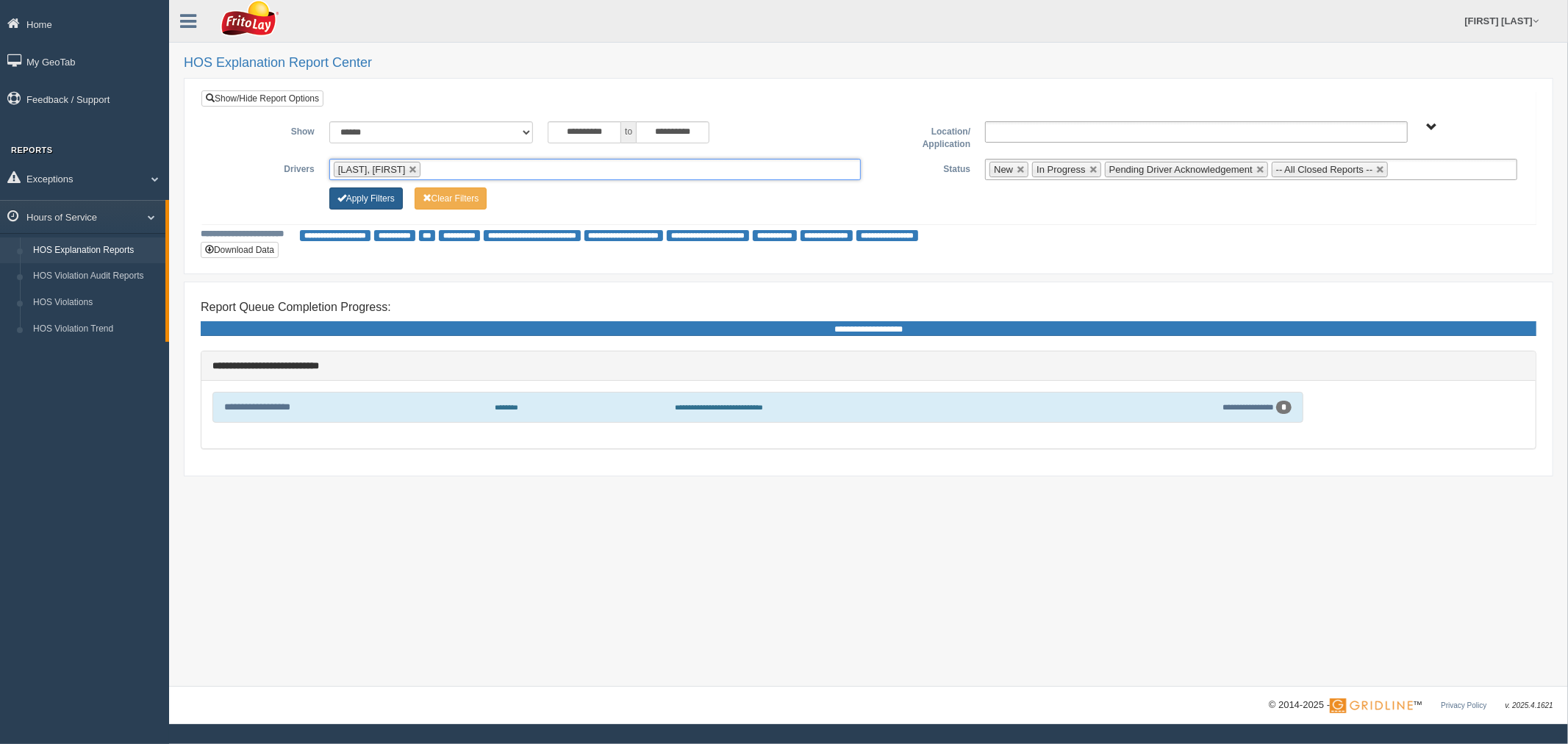 click on "Apply Filters" at bounding box center (366, 198) 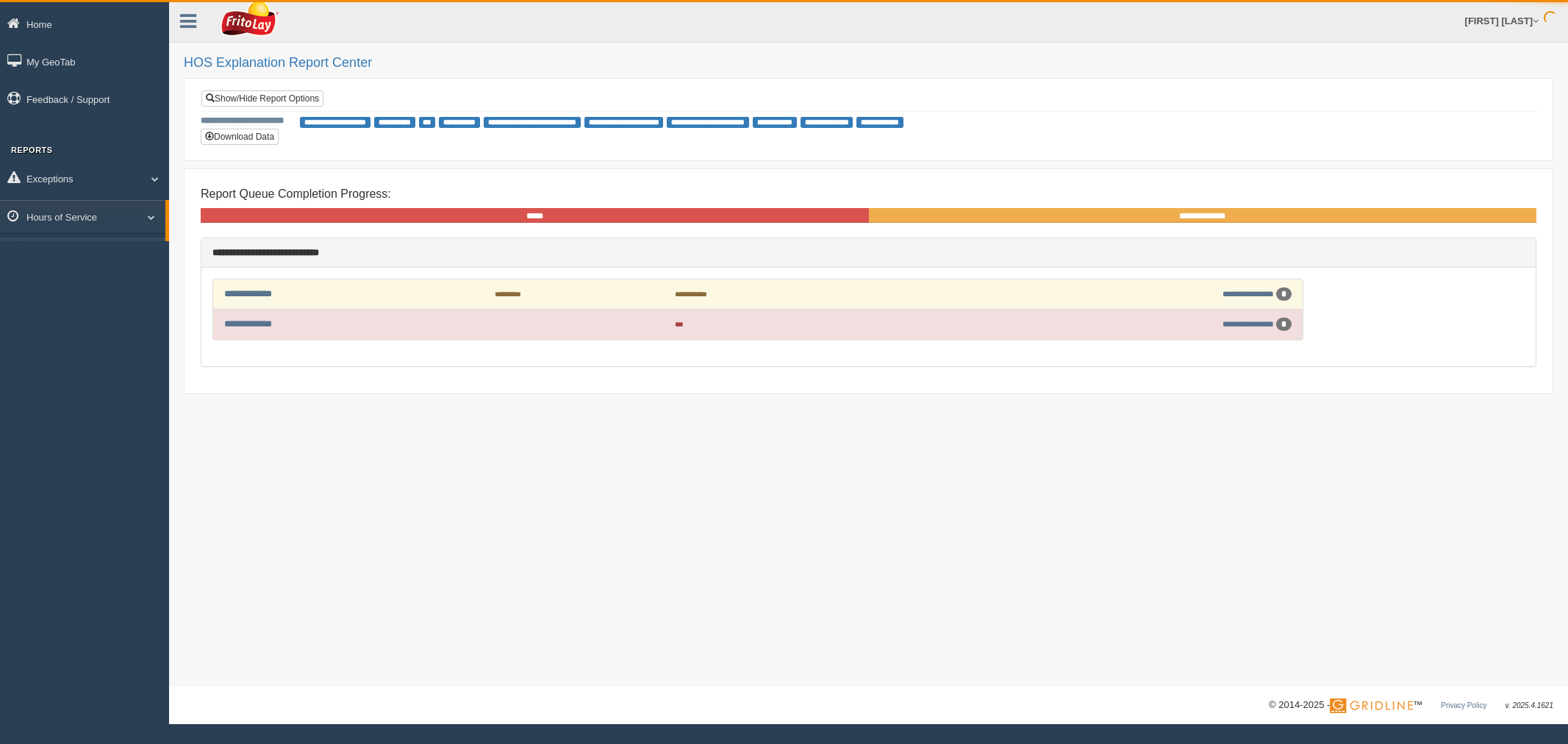 scroll, scrollTop: 0, scrollLeft: 0, axis: both 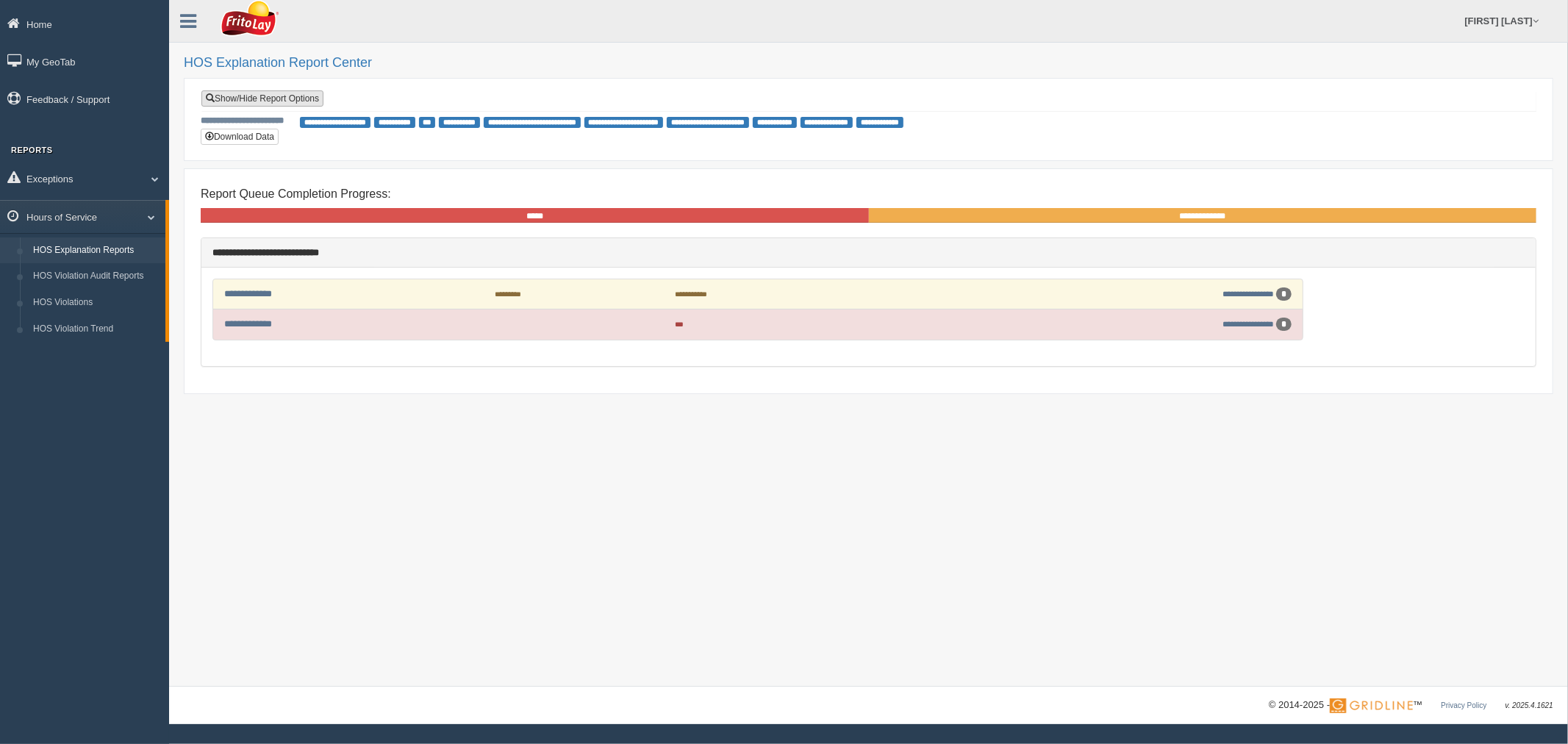 click on "Show/Hide Report Options" at bounding box center [262, 99] 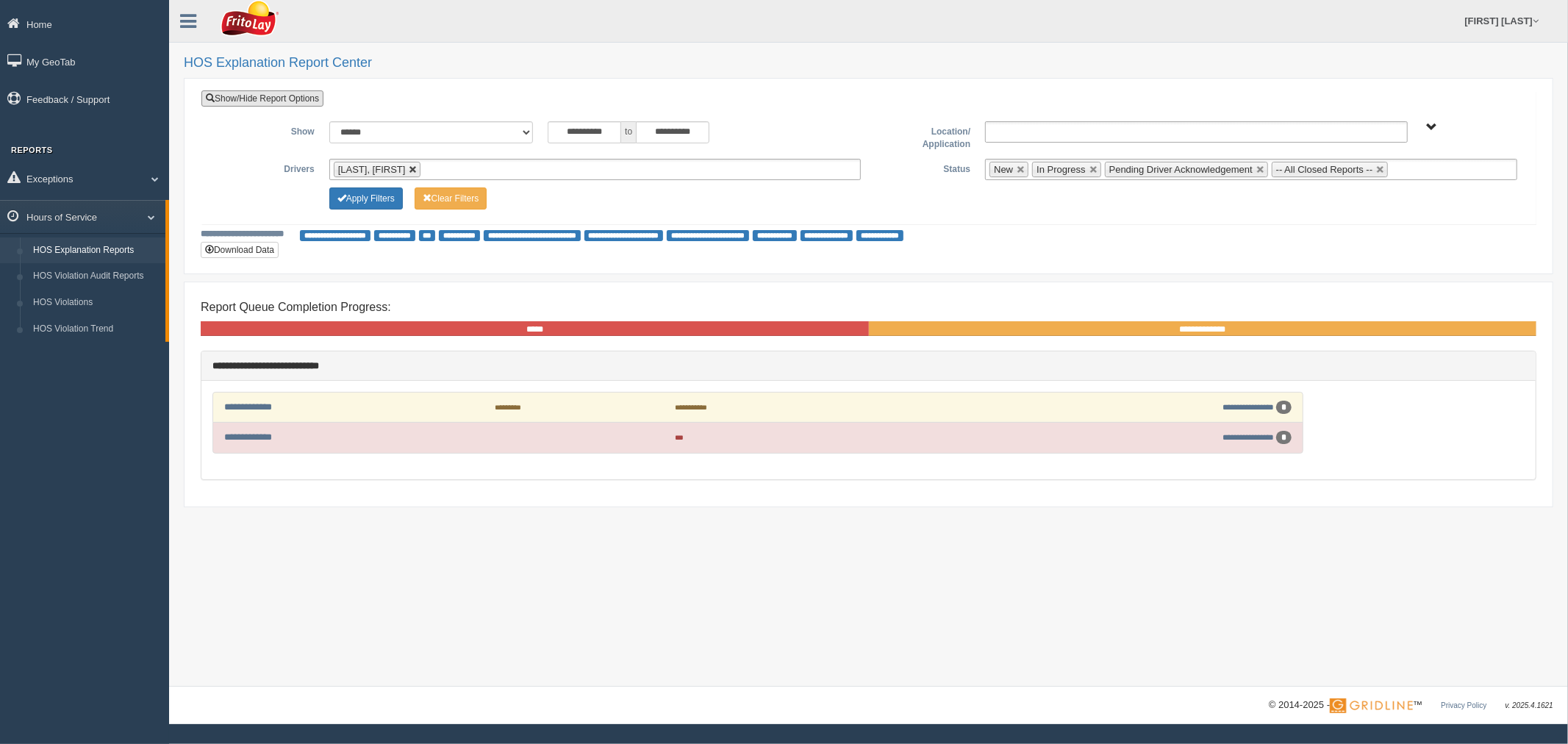 click at bounding box center [413, 170] 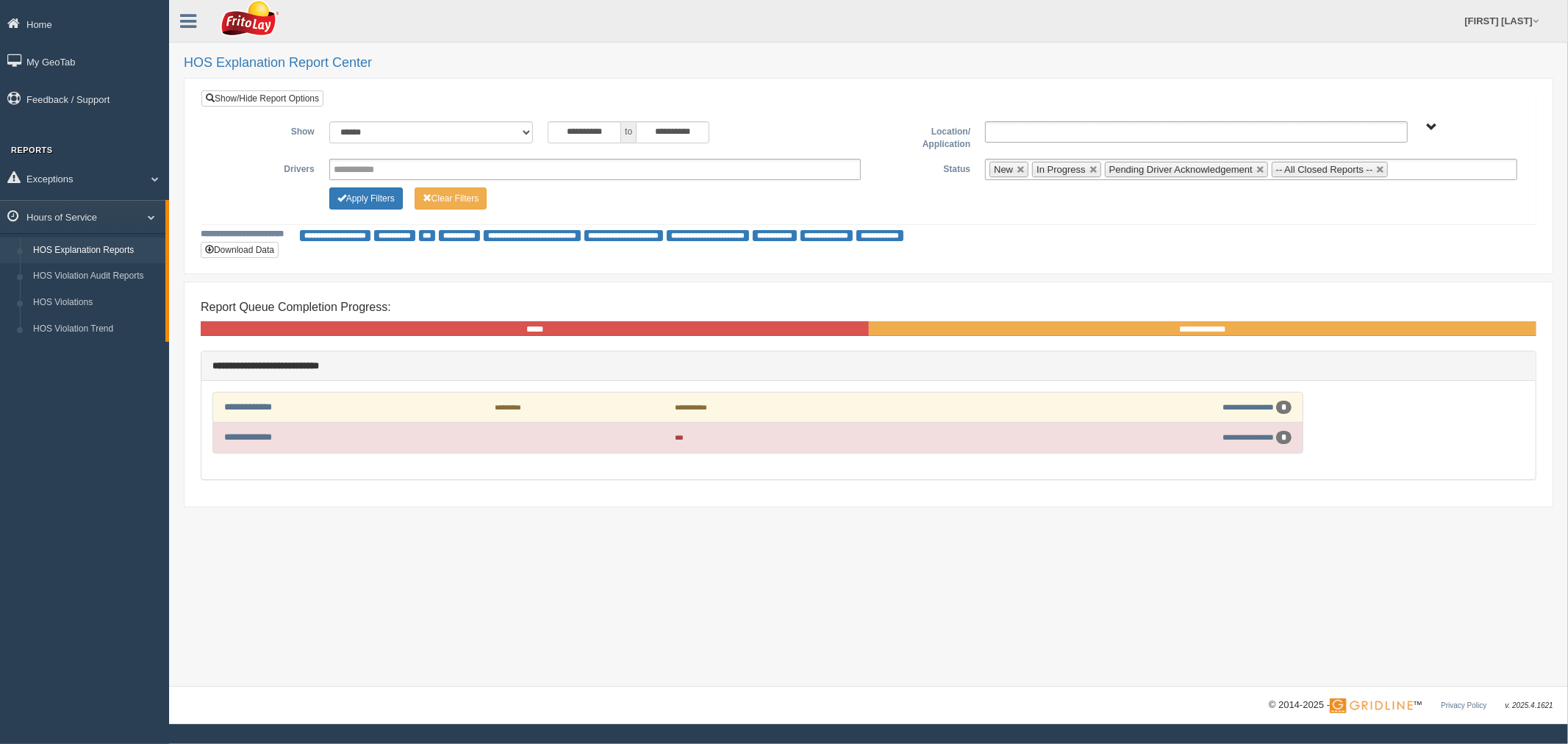 click on "**********" at bounding box center [365, 169] 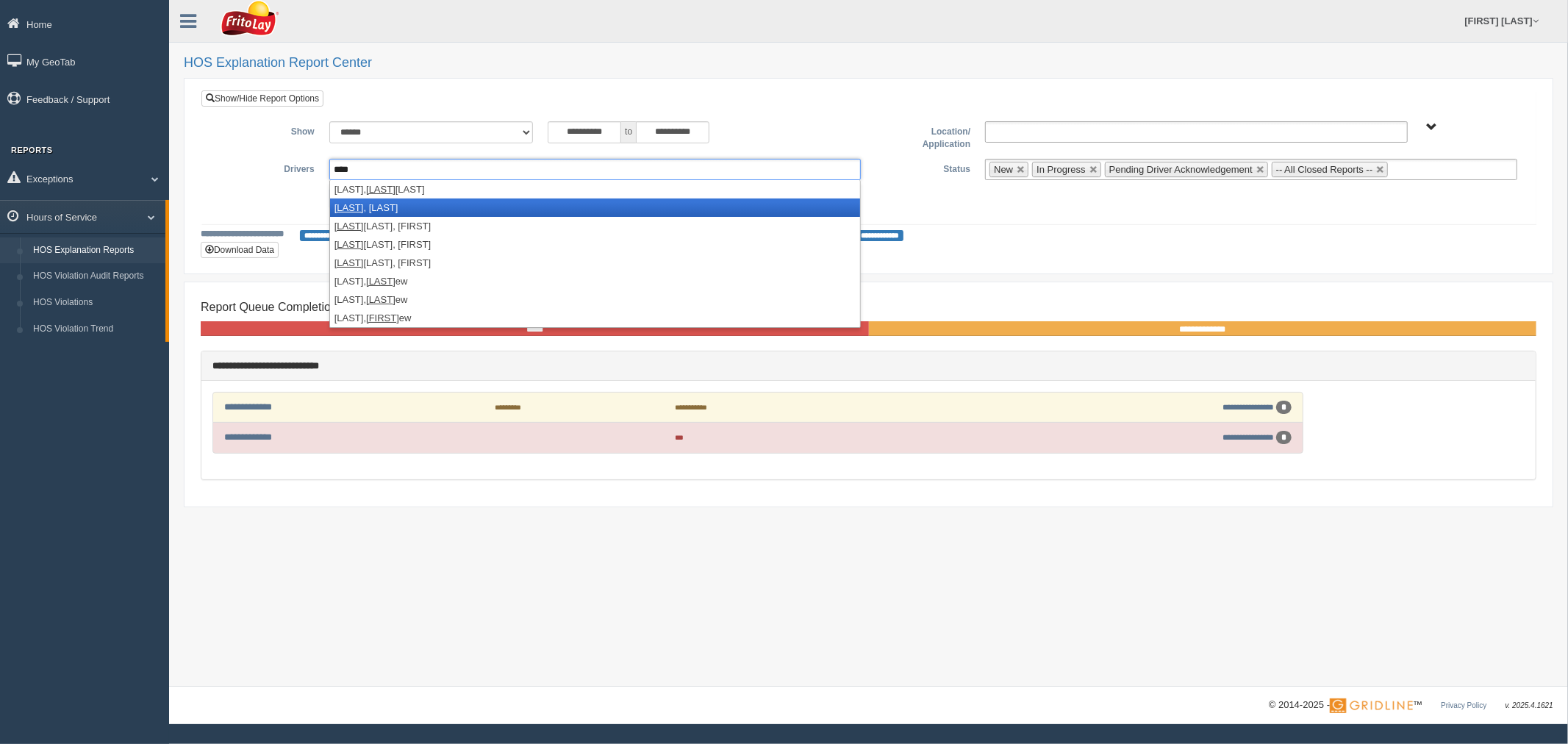 type on "****" 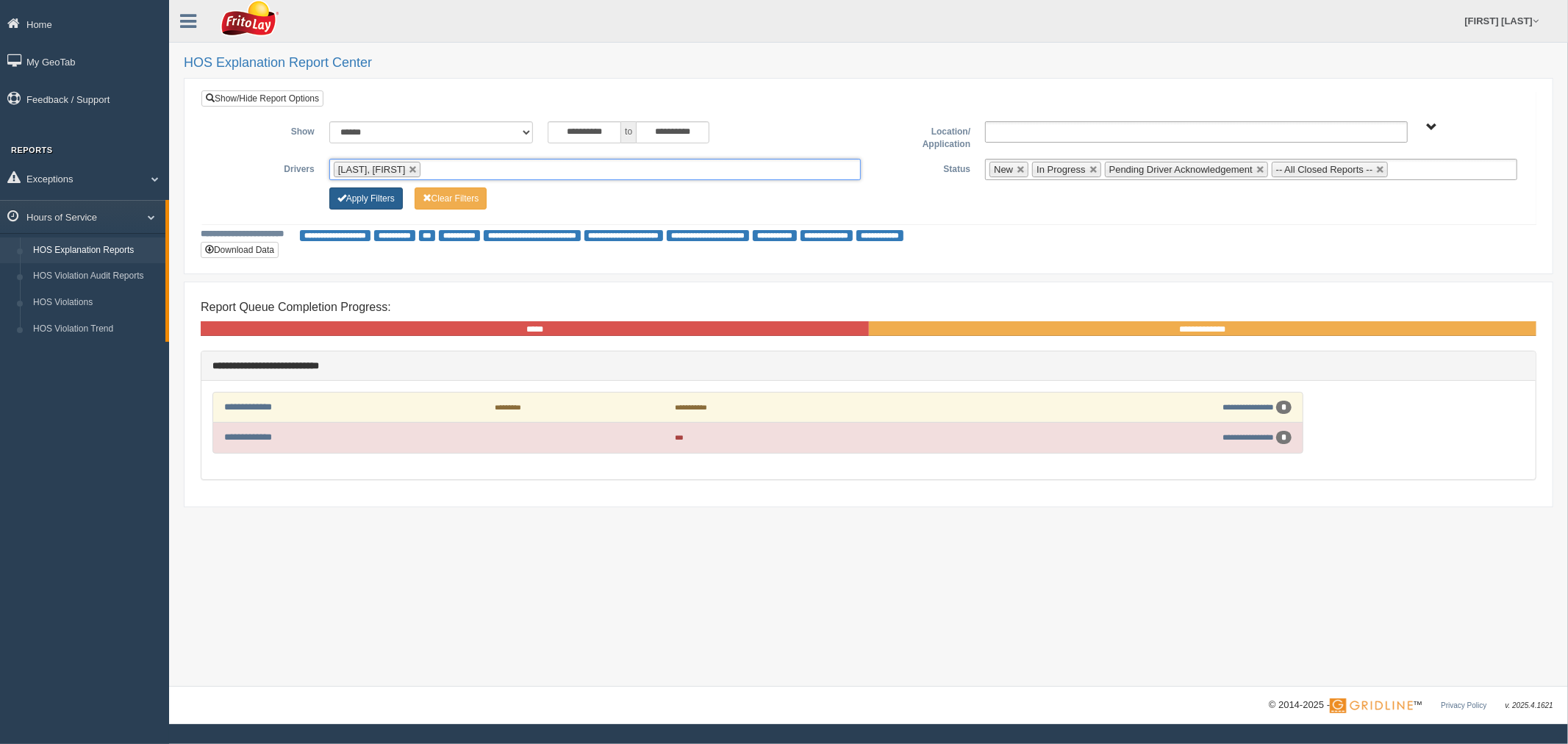click on "Apply Filters" at bounding box center (366, 198) 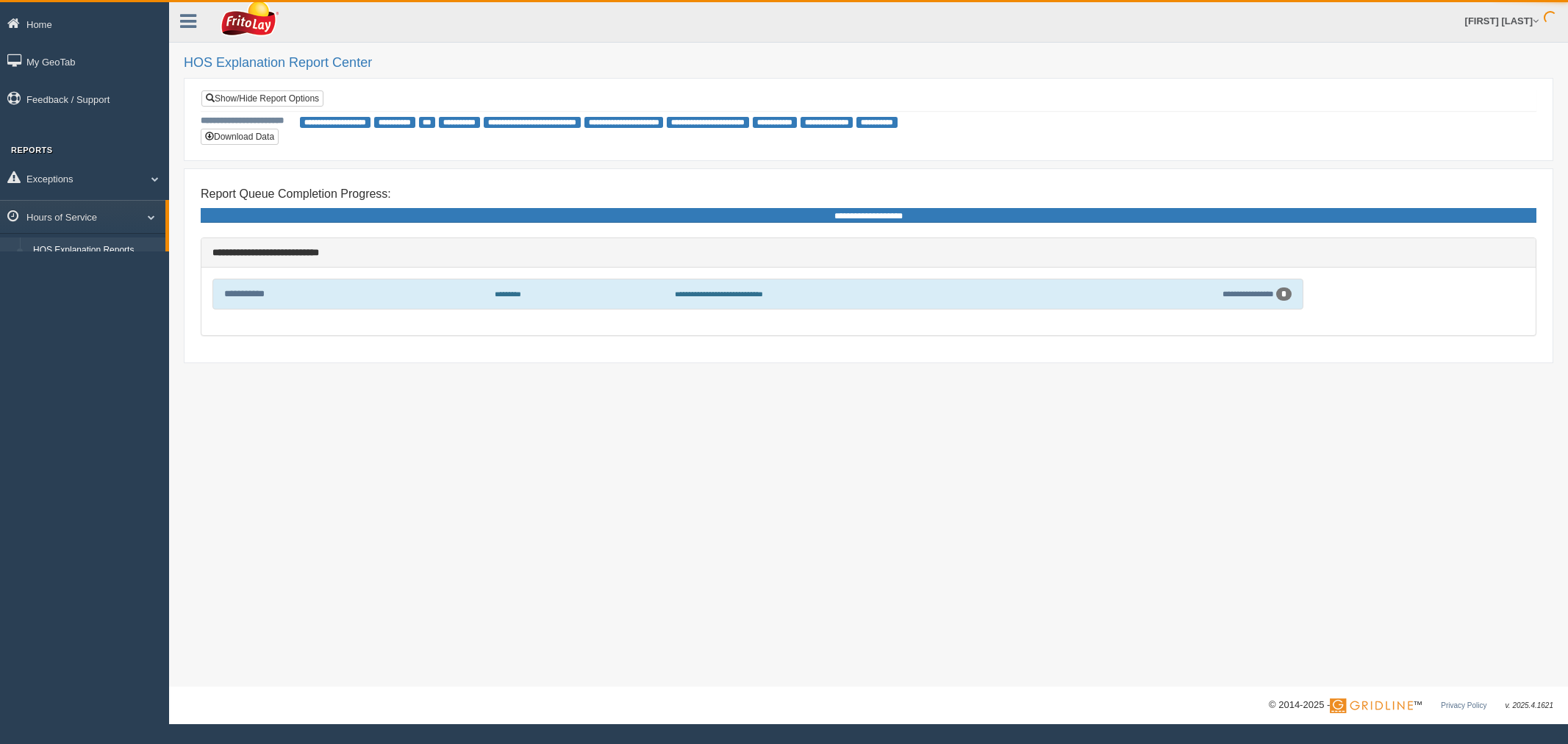 scroll, scrollTop: 0, scrollLeft: 0, axis: both 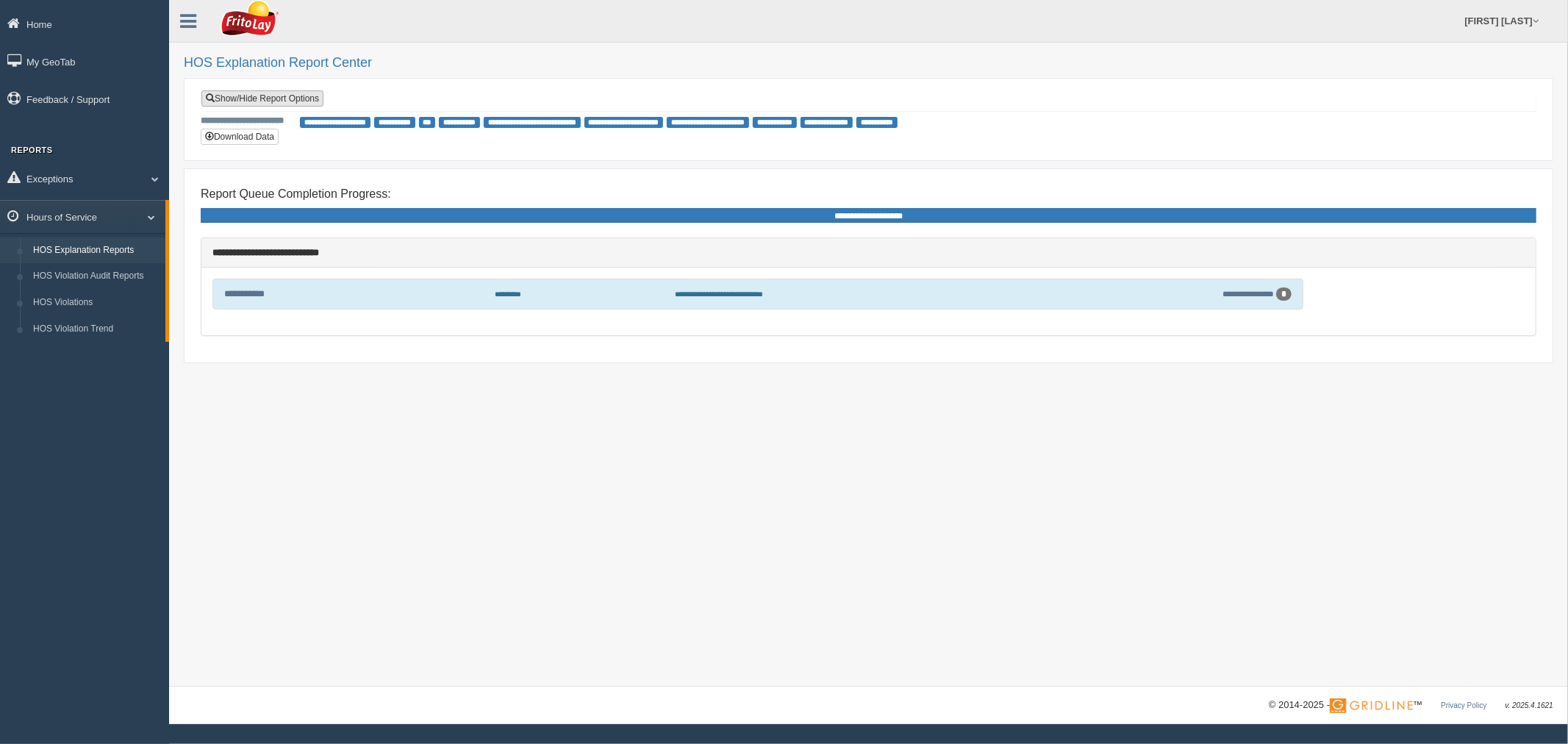 click on "Show/Hide Report Options" at bounding box center (262, 99) 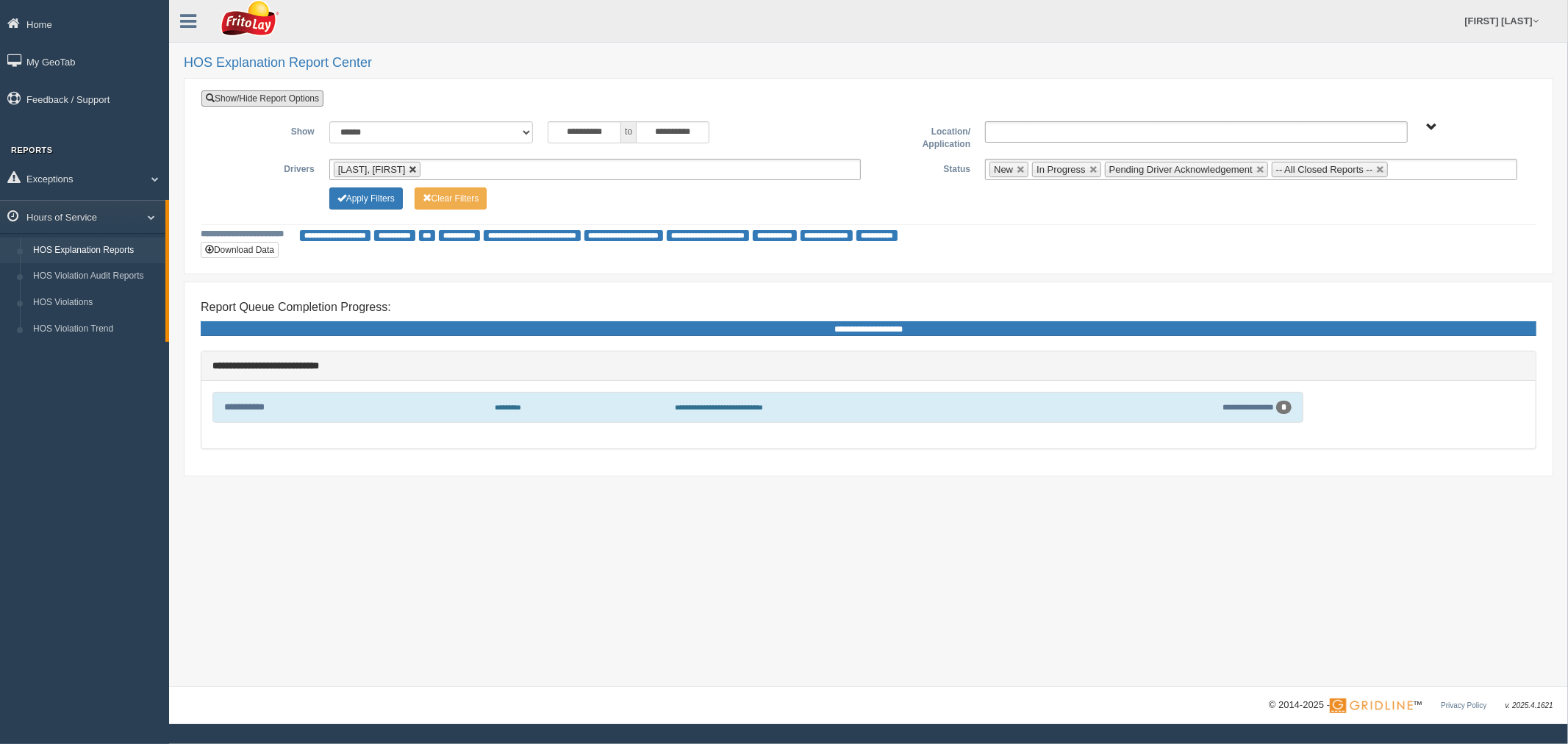 click at bounding box center [413, 170] 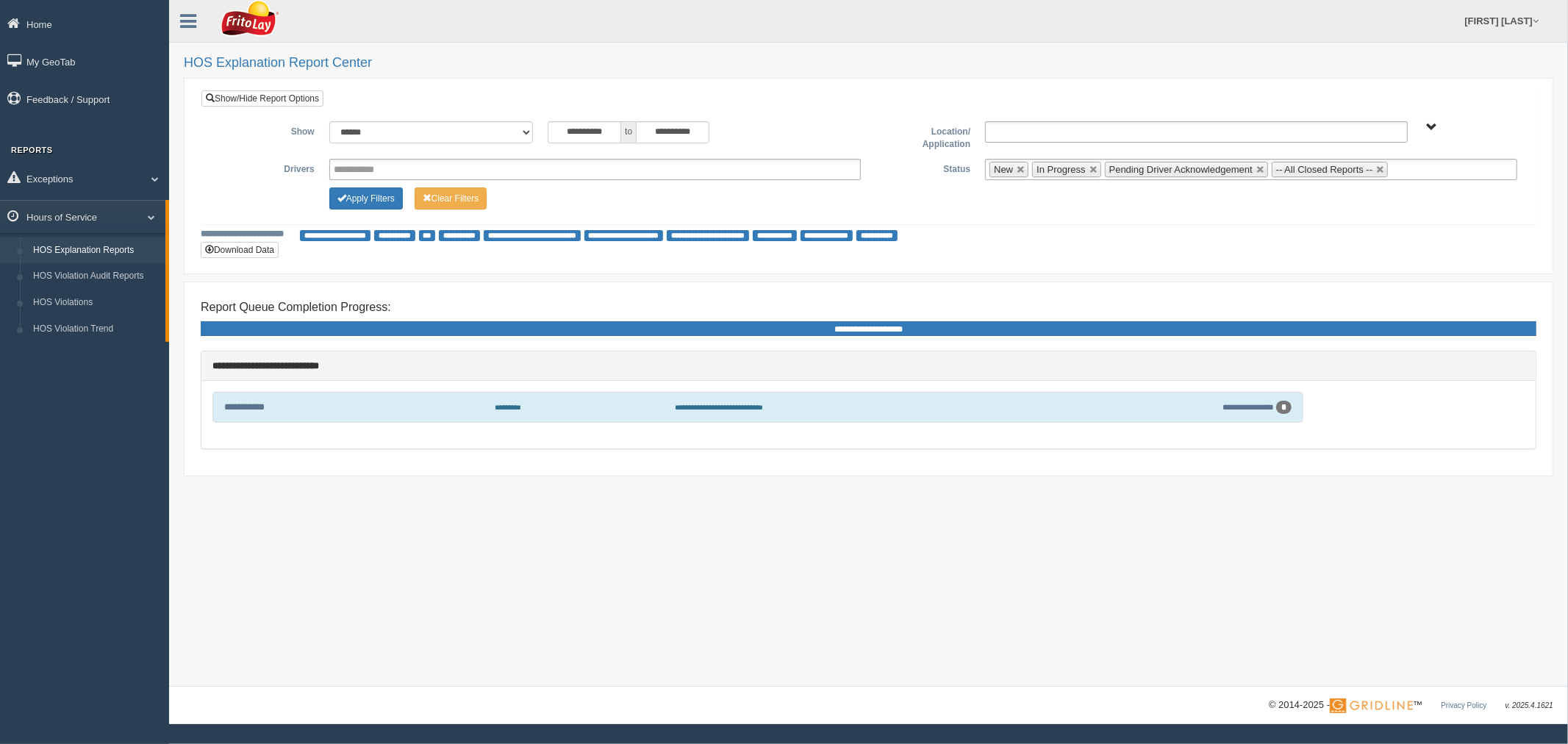 click on "**********" at bounding box center (365, 169) 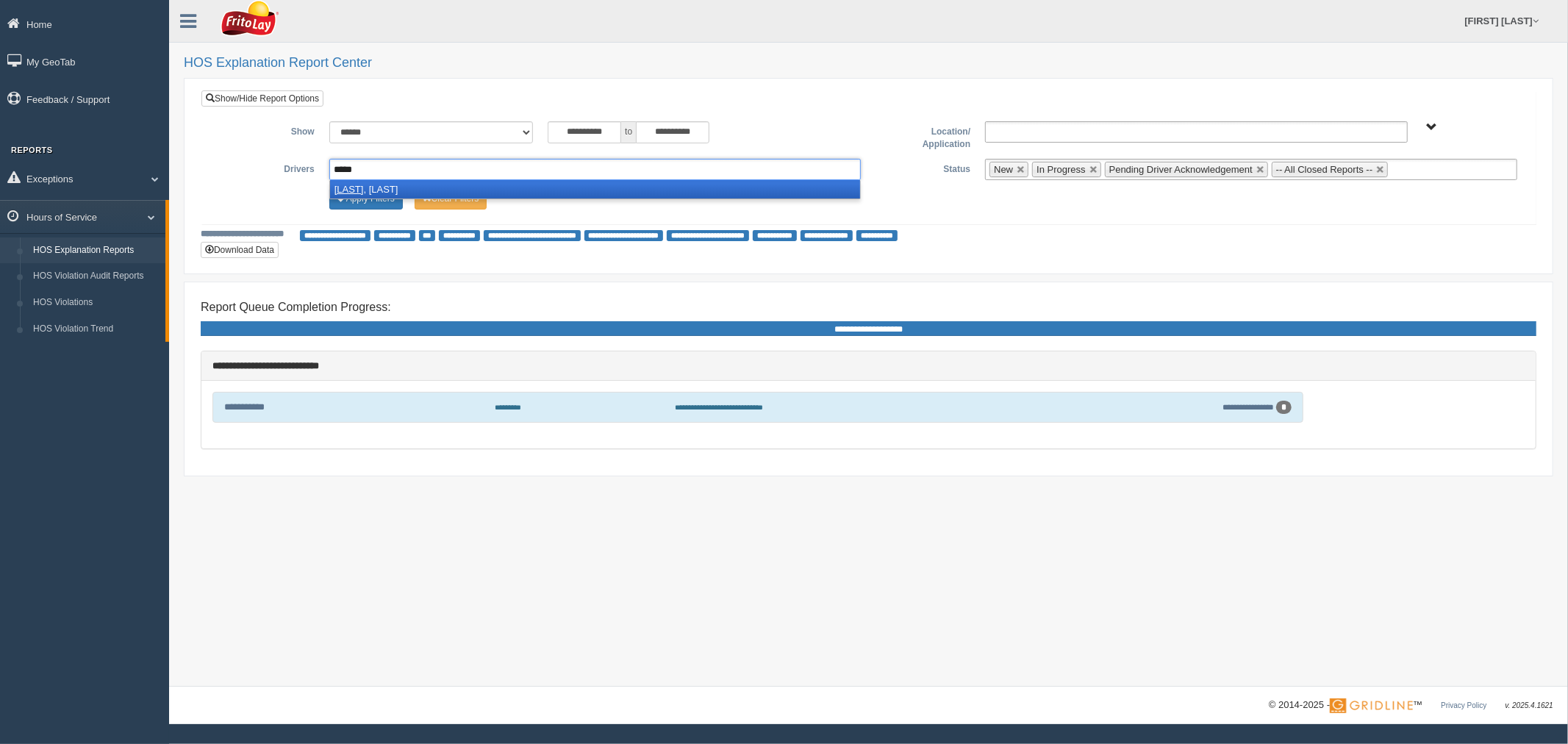 type on "*****" 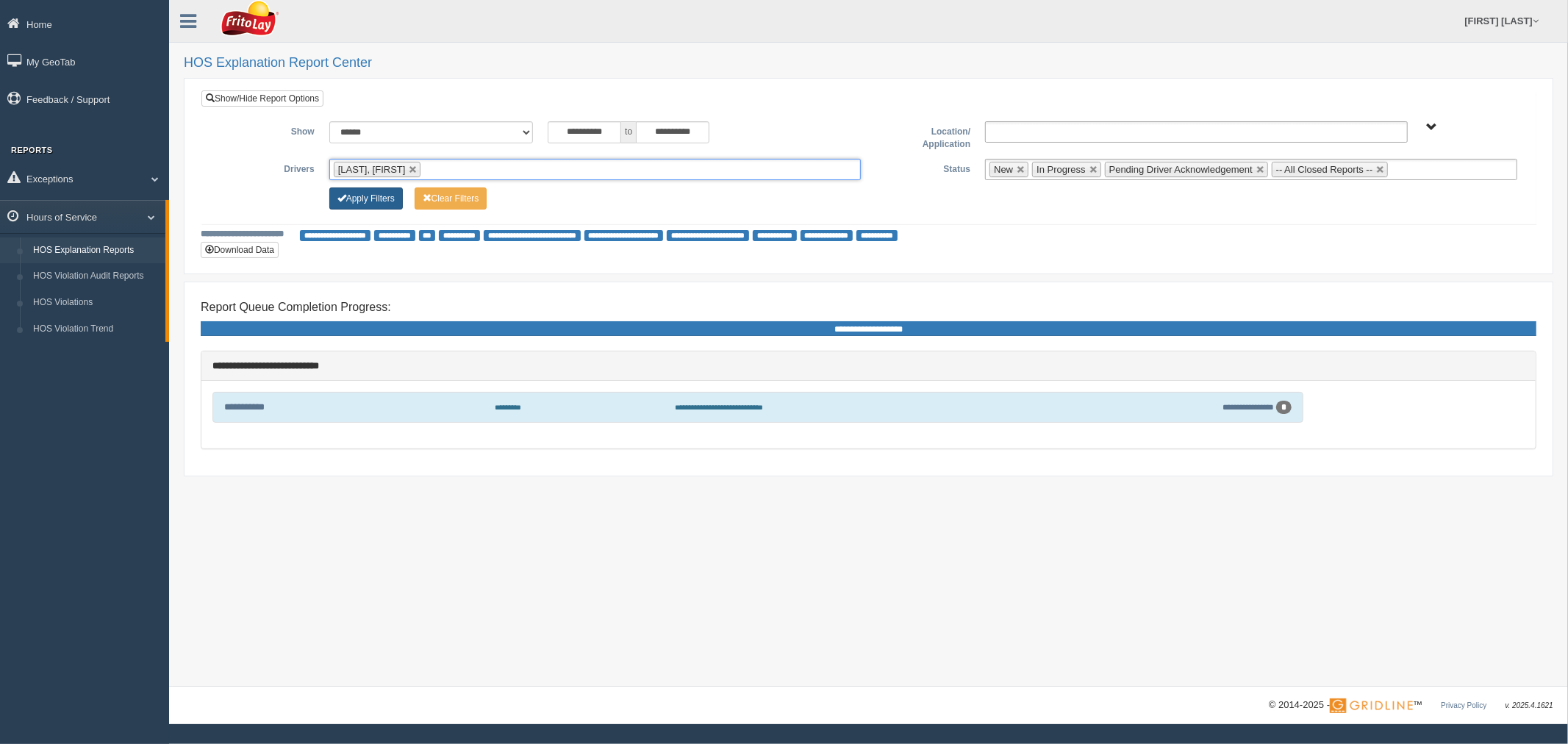 click on "Apply Filters" at bounding box center [366, 198] 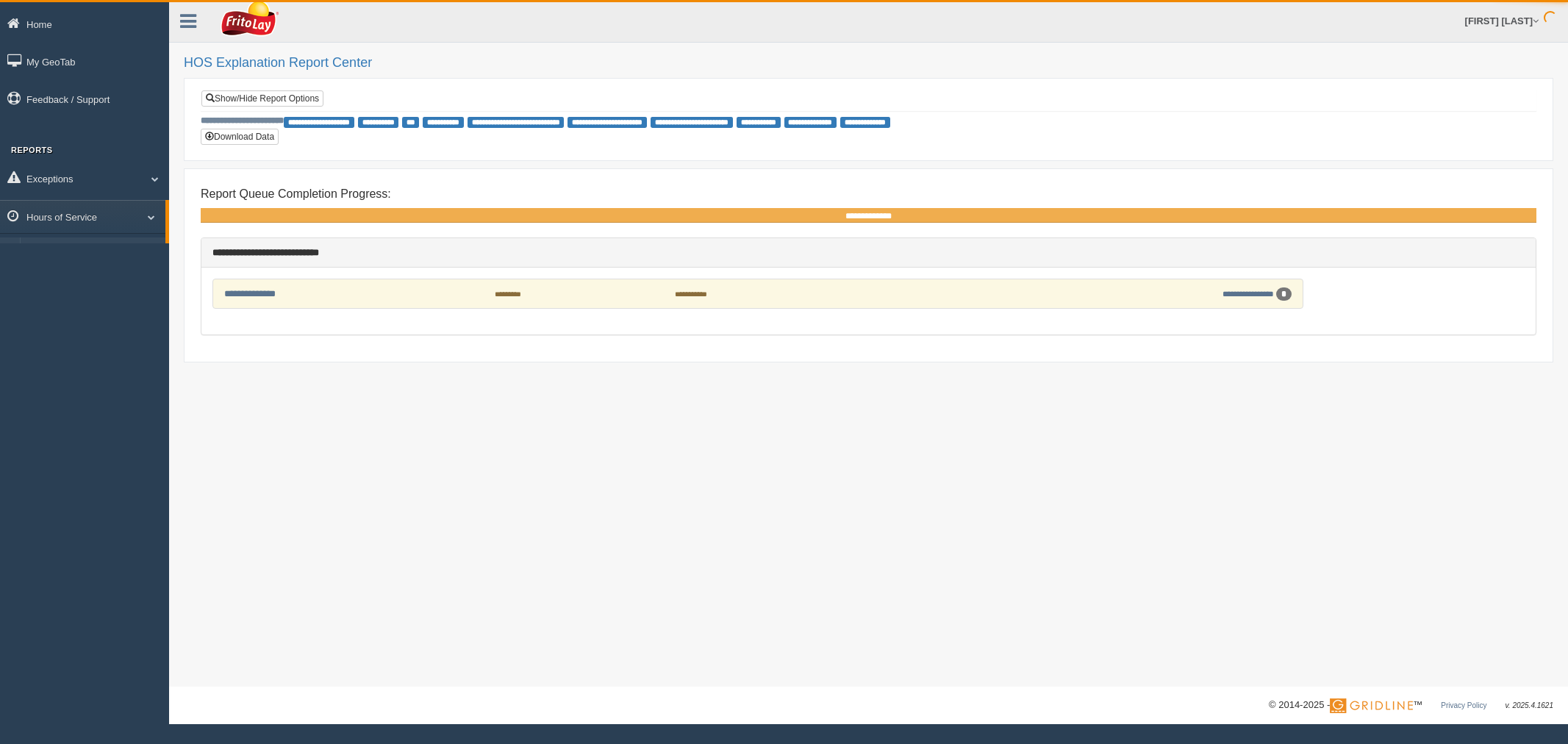 scroll, scrollTop: 0, scrollLeft: 0, axis: both 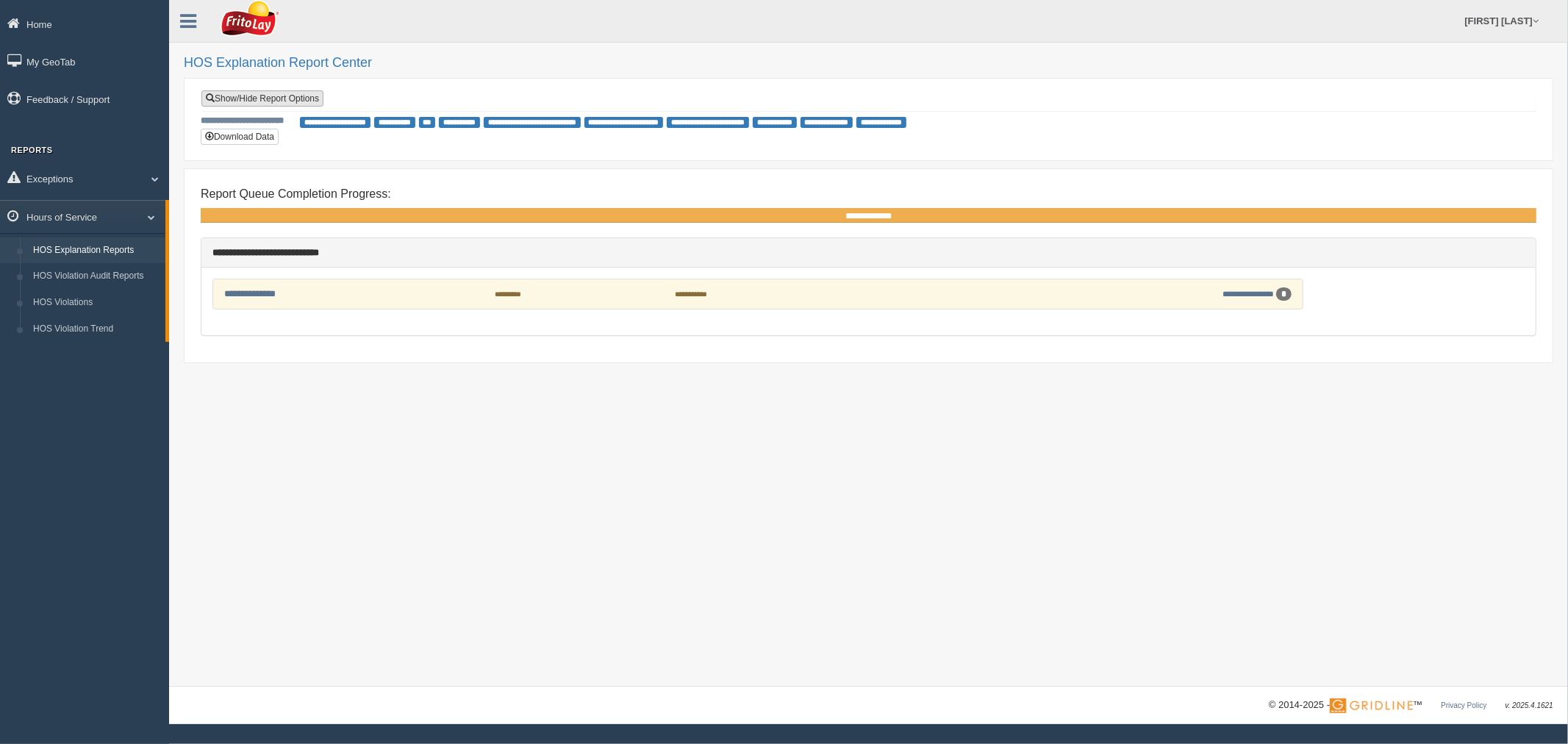 click on "Show/Hide Report Options" at bounding box center (262, 99) 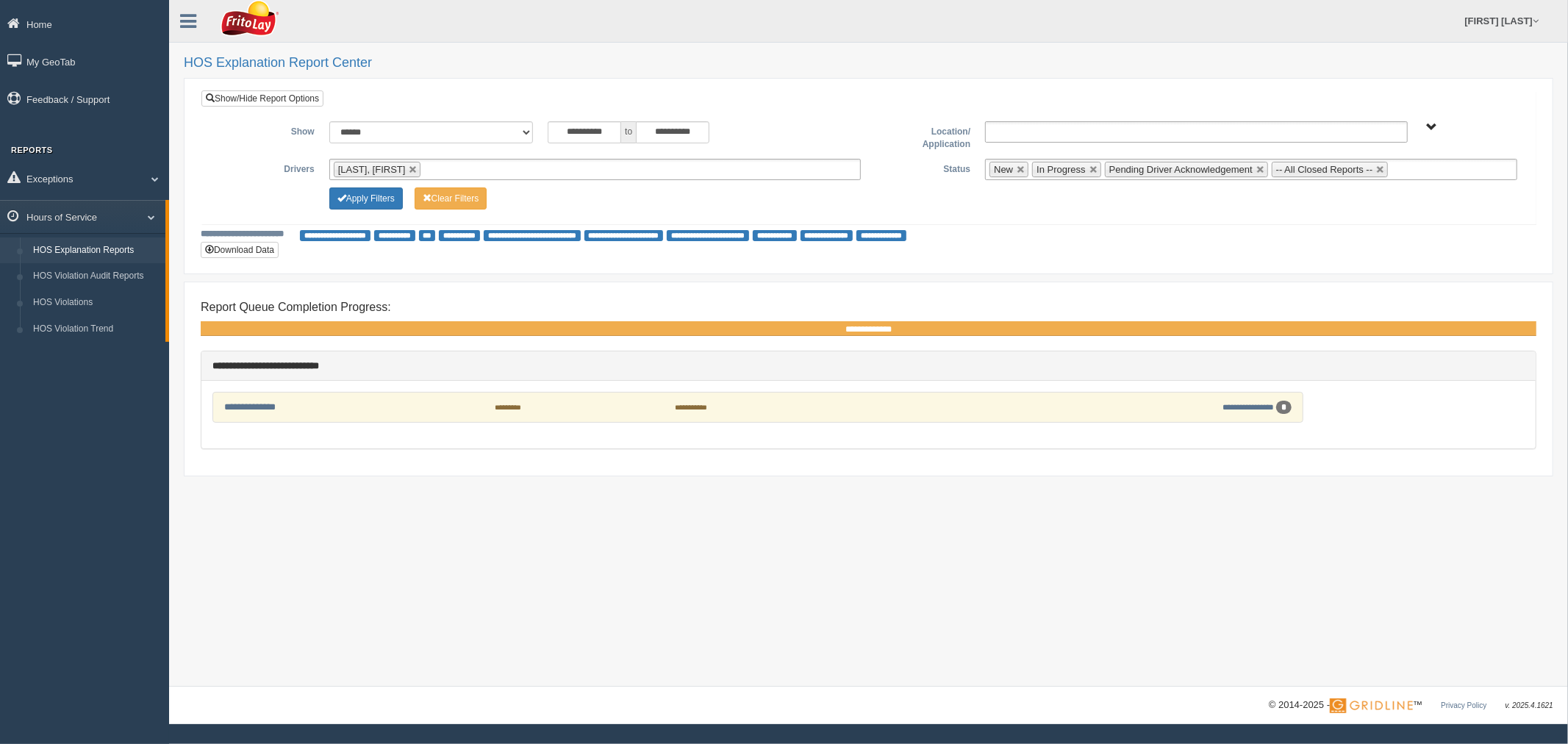 click on "Weems, Valante" at bounding box center [377, 169] 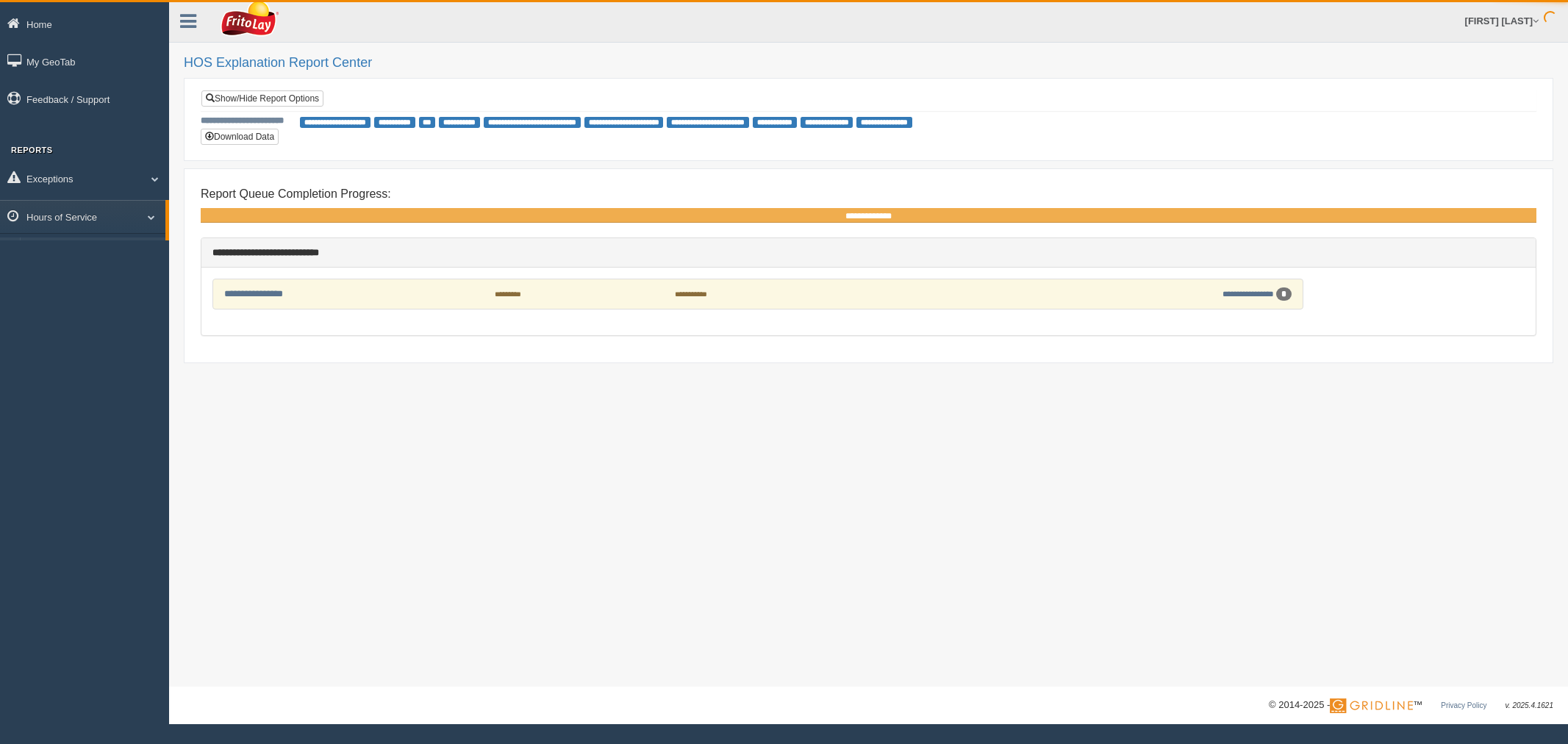 scroll, scrollTop: 0, scrollLeft: 0, axis: both 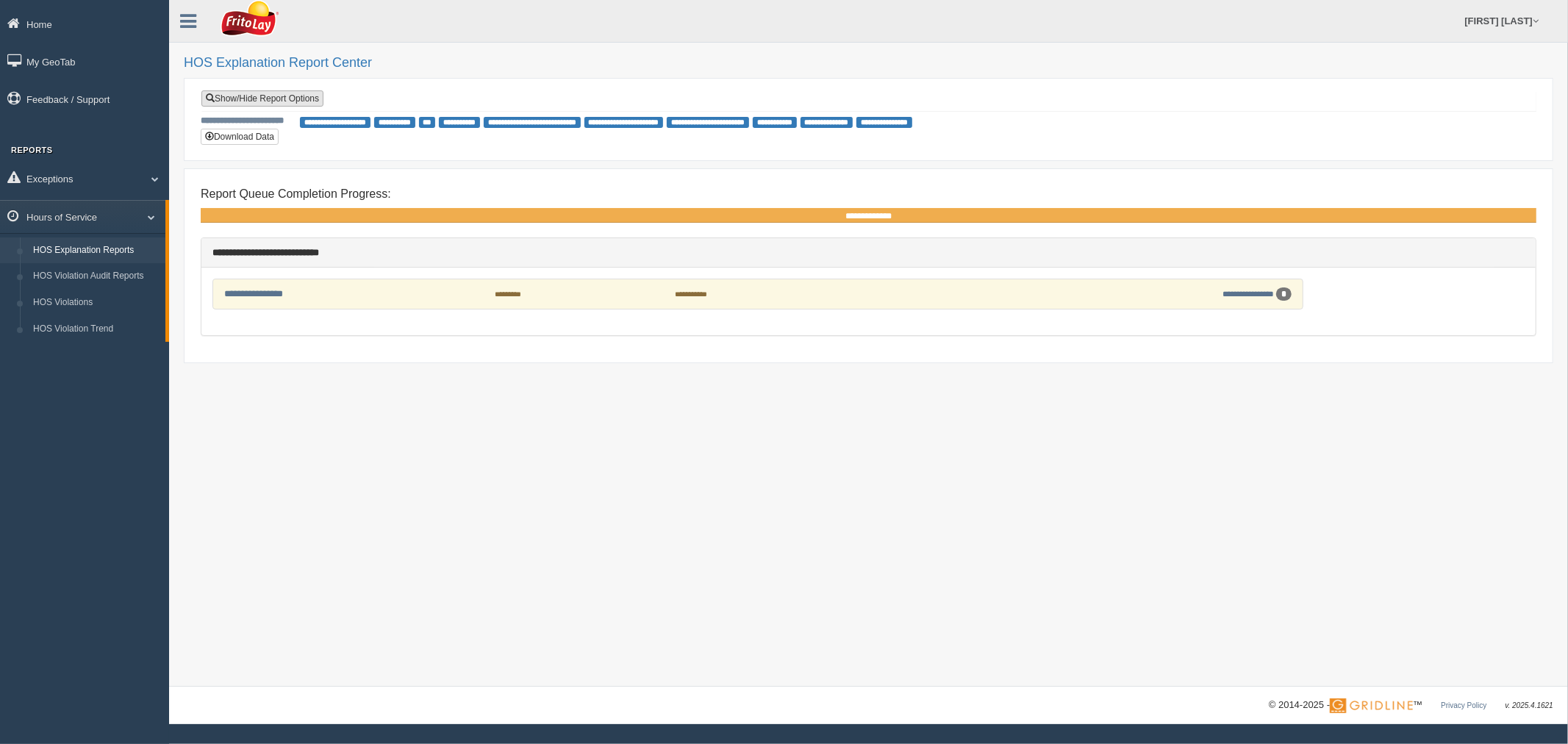 click on "Show/Hide Report Options" at bounding box center [262, 99] 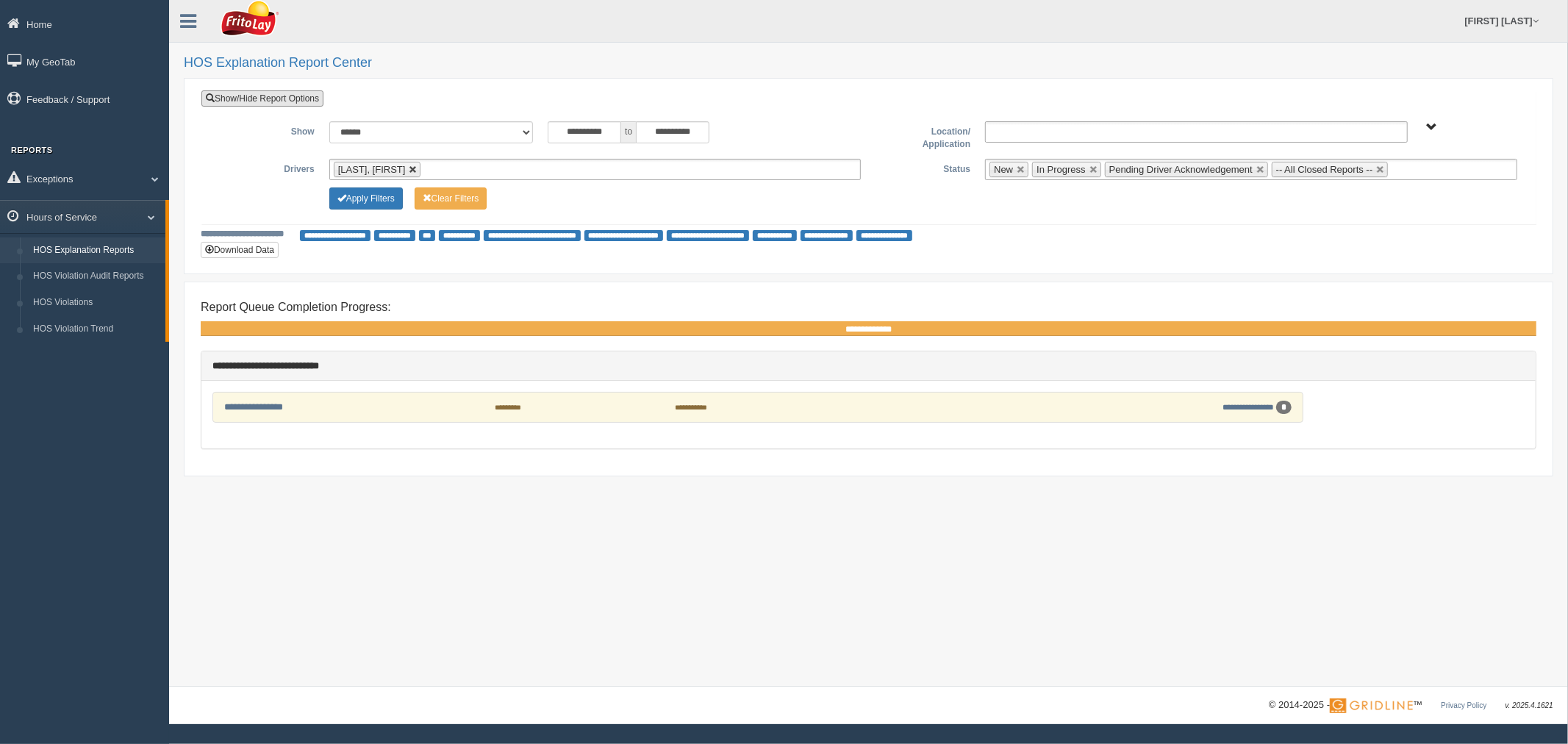 click at bounding box center (413, 170) 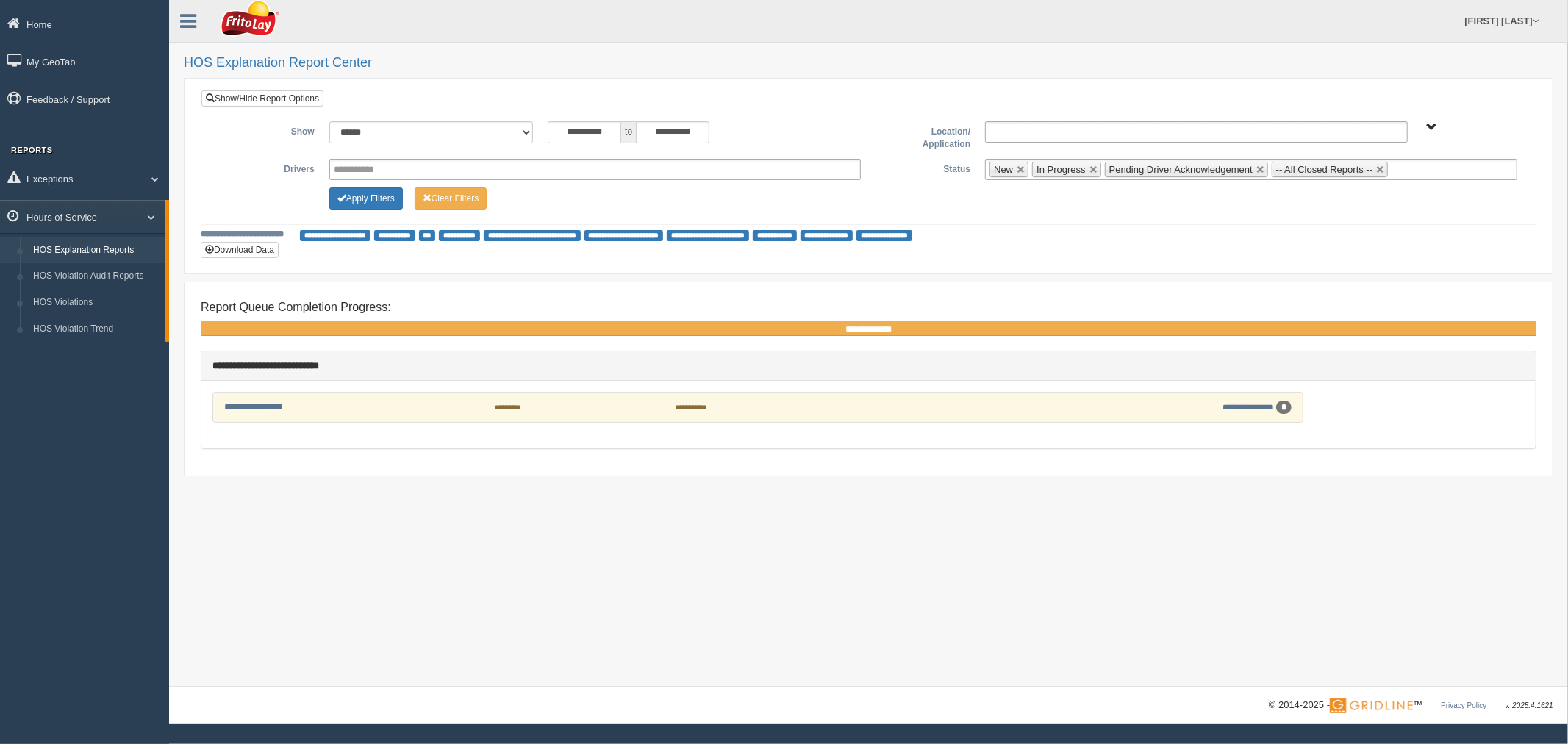 click on "**********" at bounding box center [365, 169] 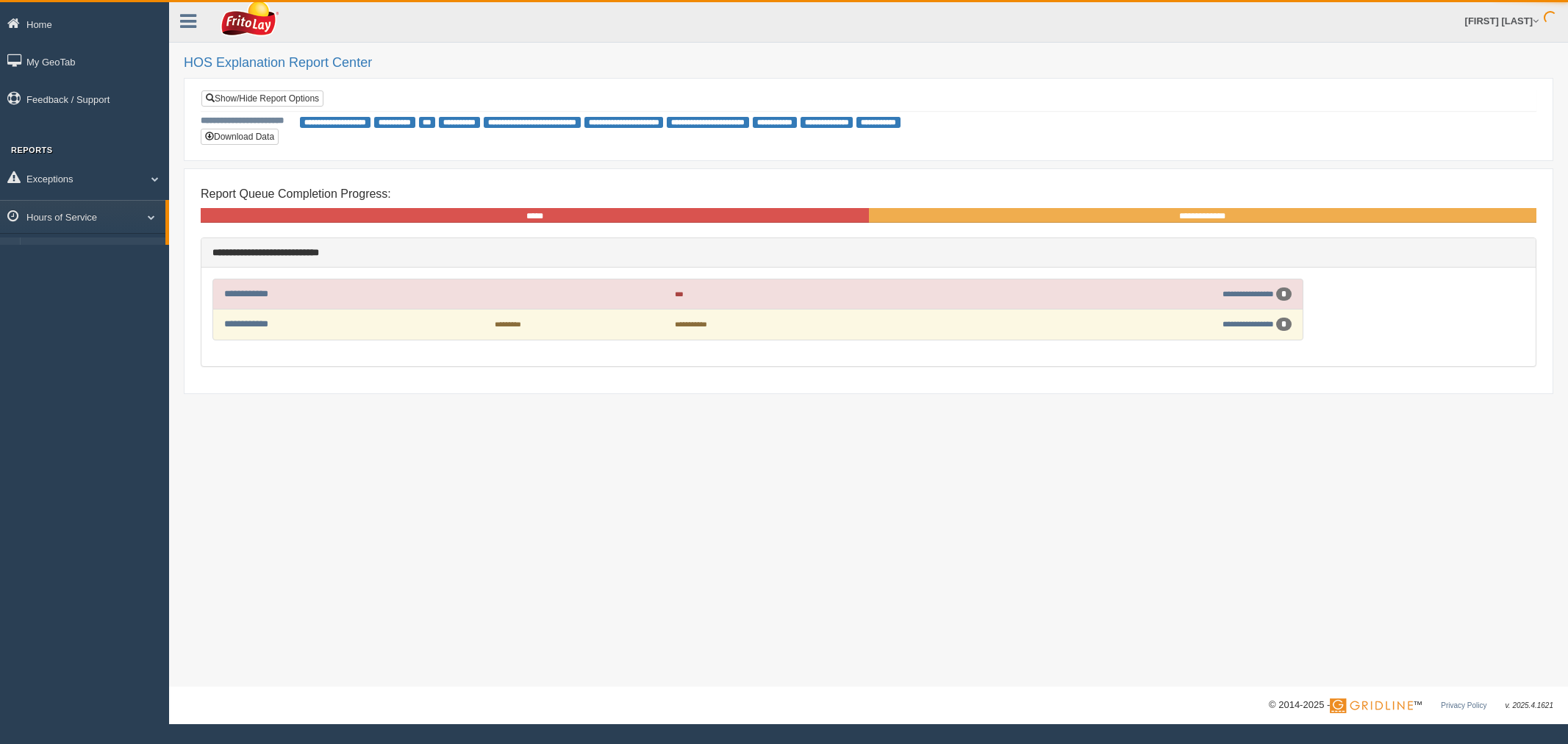 scroll, scrollTop: 0, scrollLeft: 0, axis: both 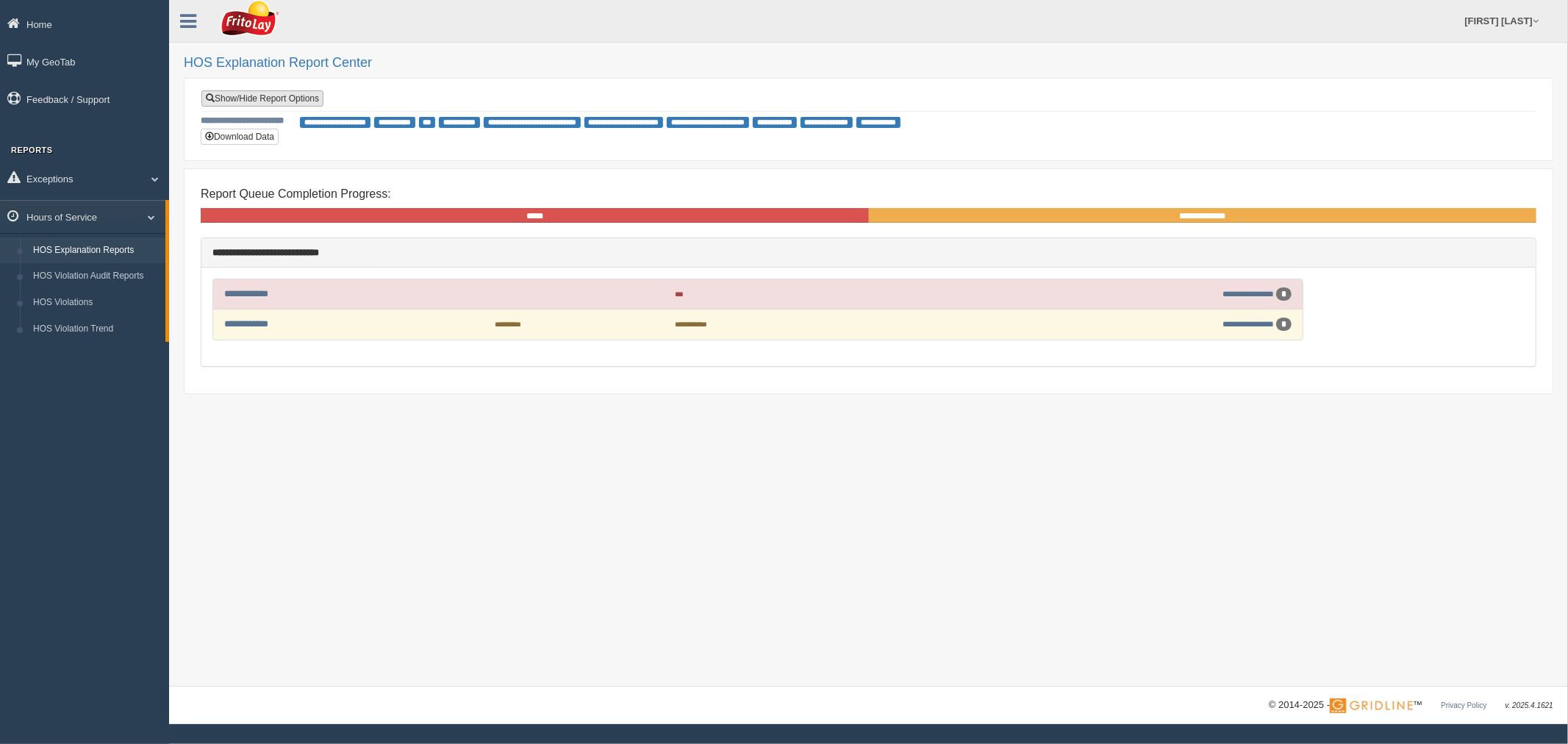 click on "Show/Hide Report Options" at bounding box center (262, 99) 